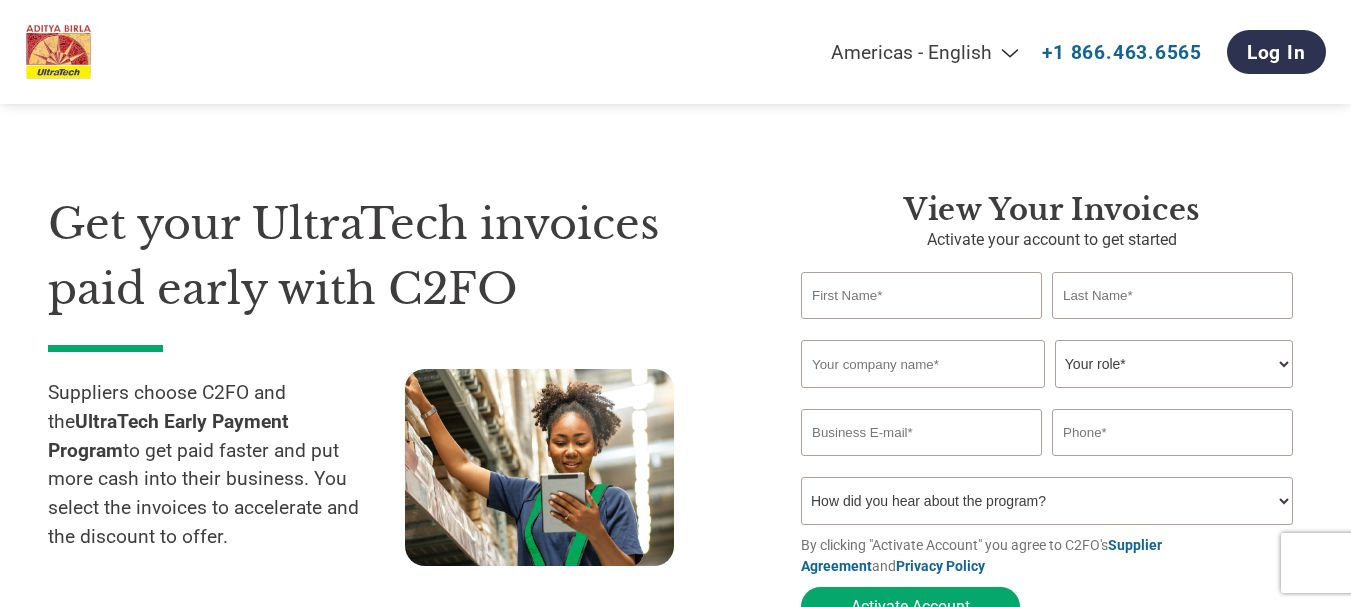 scroll, scrollTop: 0, scrollLeft: 0, axis: both 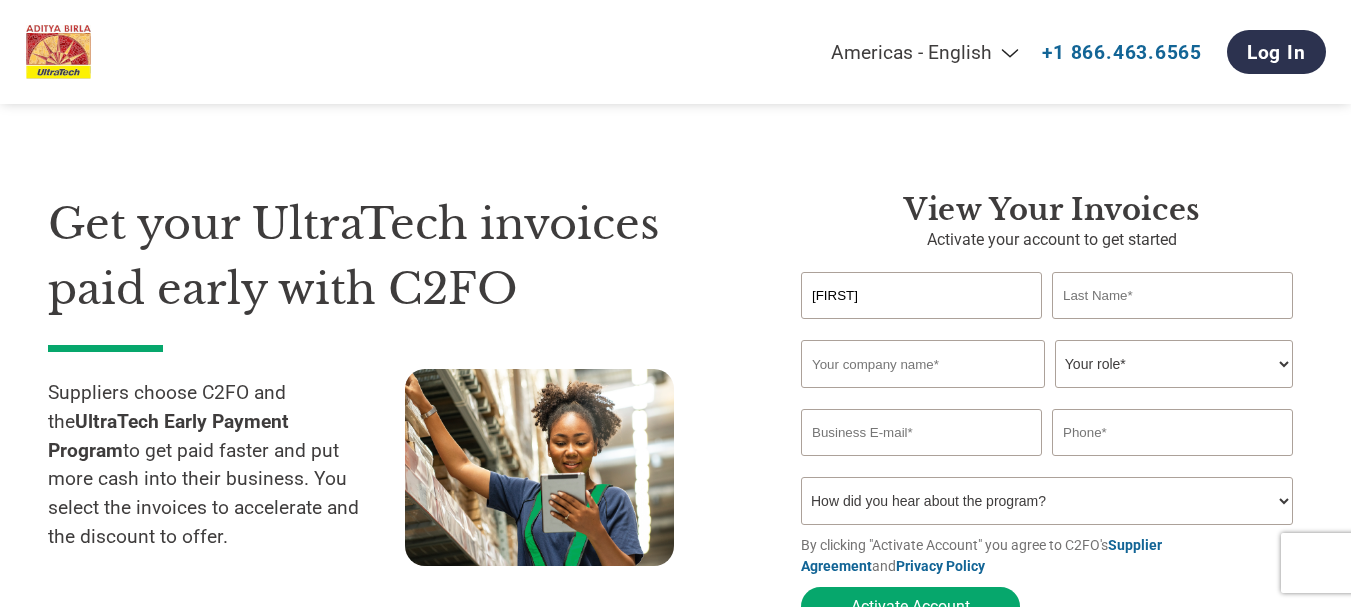 type on "[FIRST]" 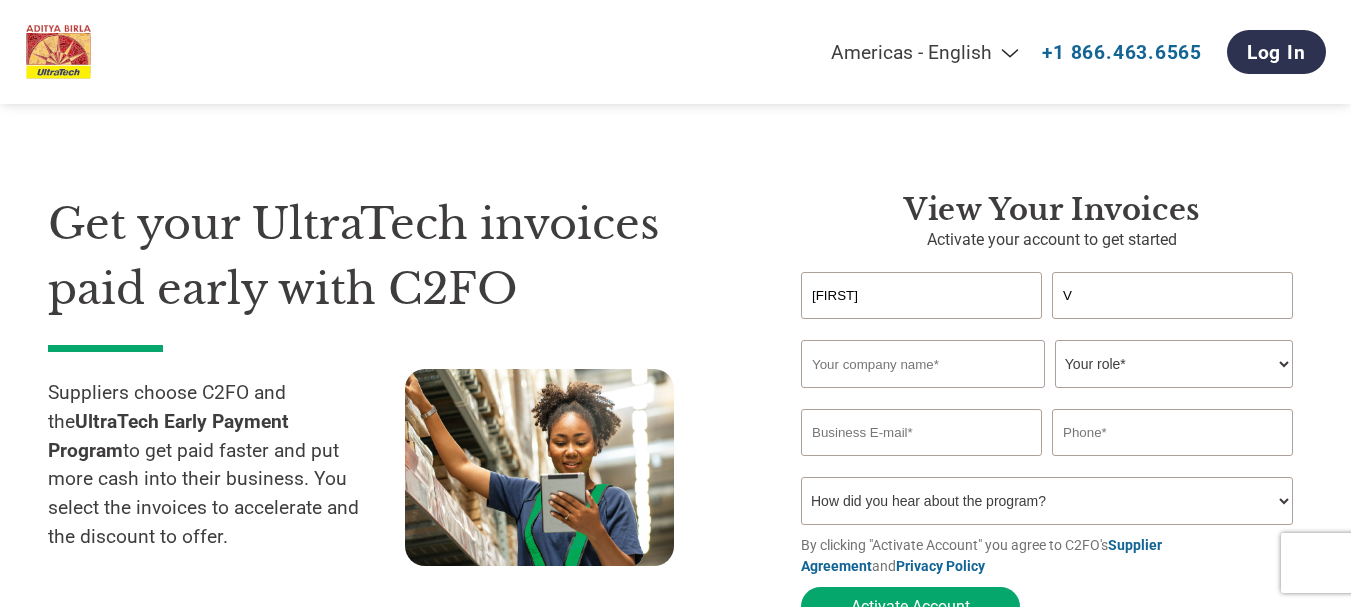 type on "V" 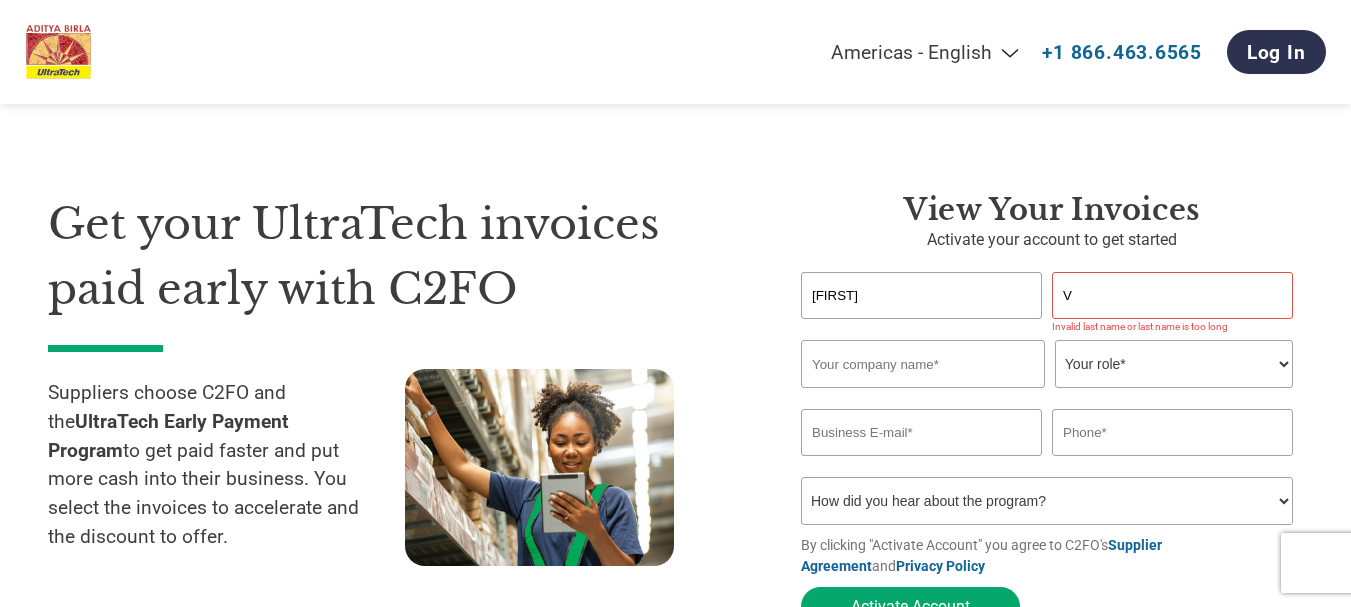 click at bounding box center [923, 364] 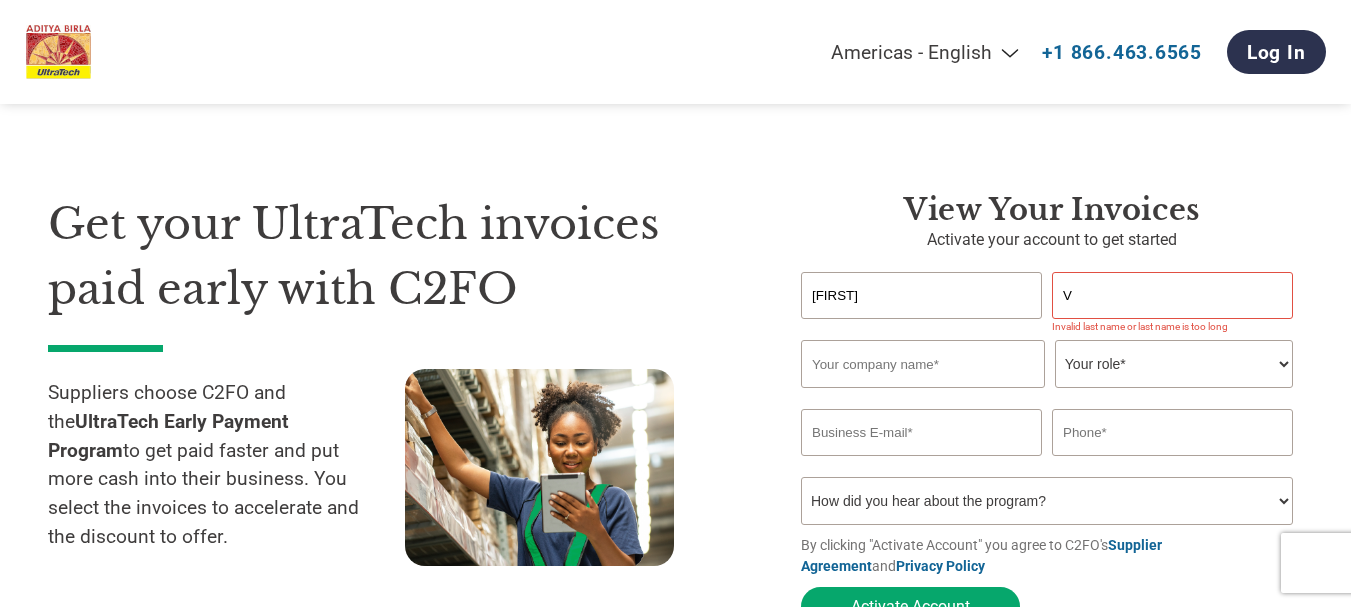click on "How did you hear about the program? Received a letter Email Social Media Online Search Family/Friend/Acquaintance At an event Other" at bounding box center (1047, 501) 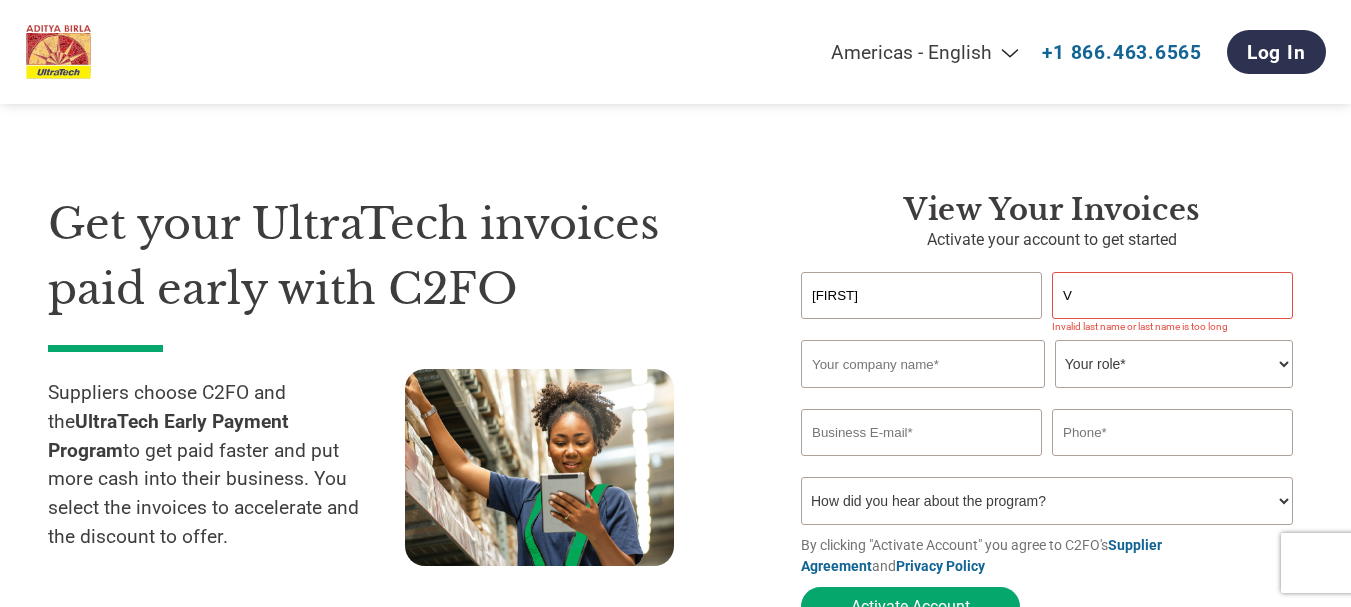 select on "Email" 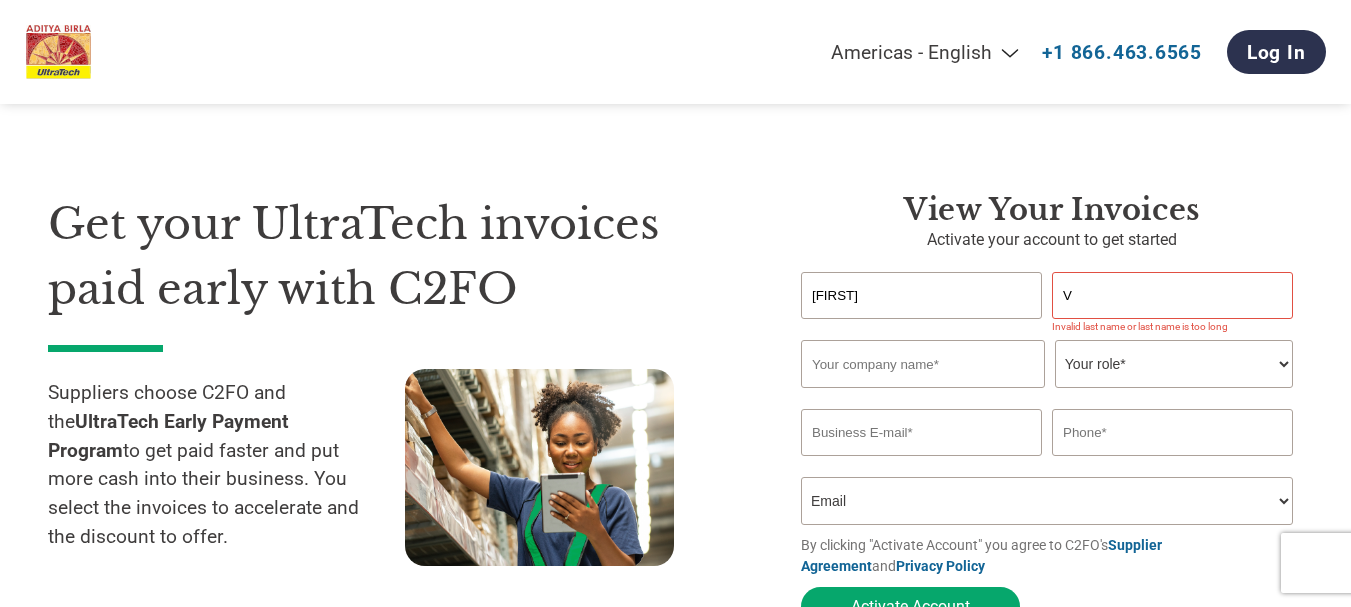 click on "How did you hear about the program? Received a letter Email Social Media Online Search Family/Friend/Acquaintance At an event Other" at bounding box center (1047, 501) 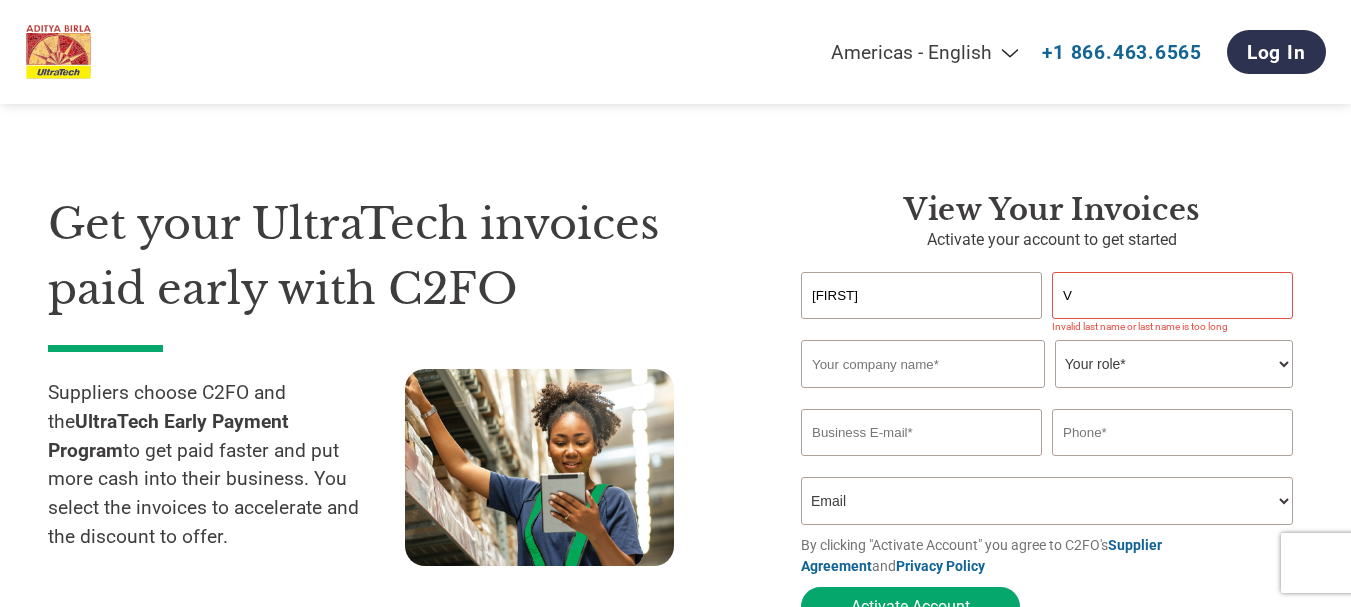 click at bounding box center (923, 364) 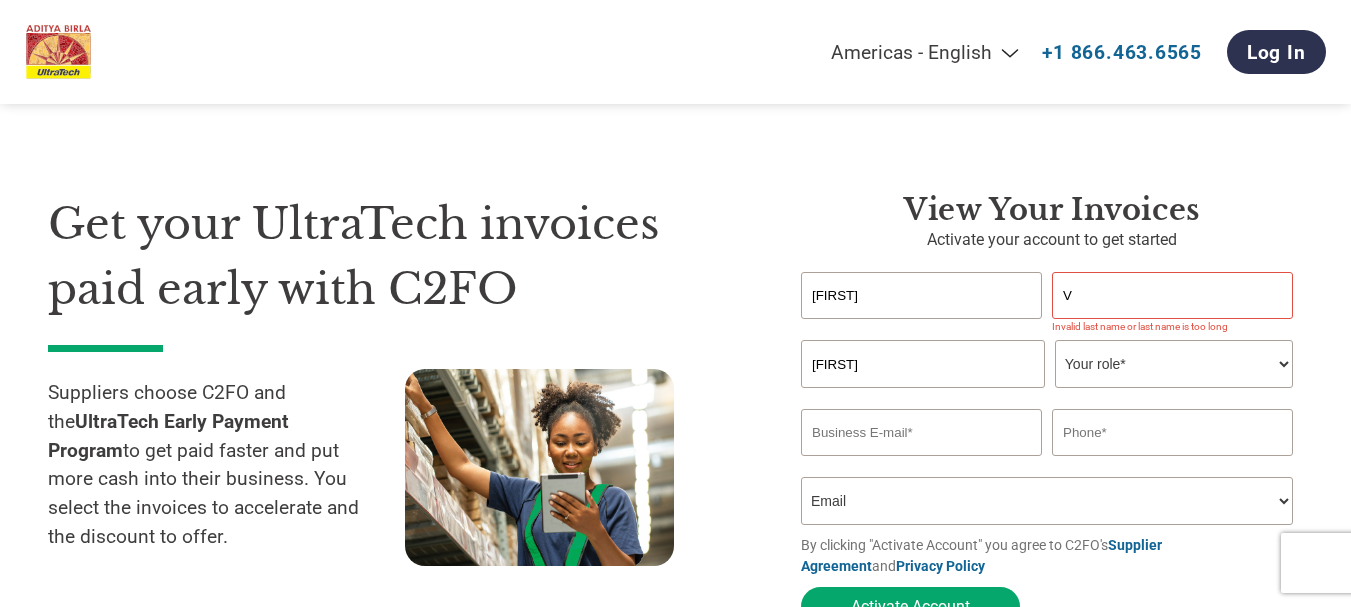 click on "Your role* CFO Controller Credit Manager Finance Director Treasurer CEO President Owner/Founder Accounting Bookkeeper Accounts Receivable Office Manager Other" at bounding box center (1174, 364) 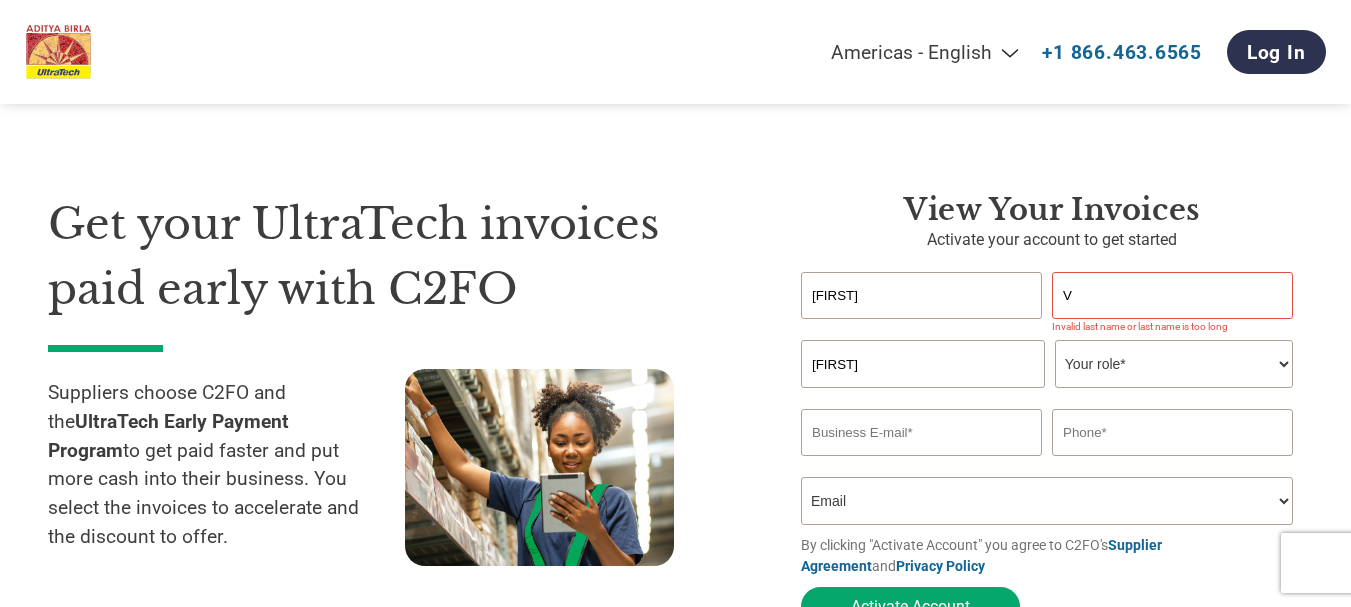click on "[FIRST]" at bounding box center (923, 364) 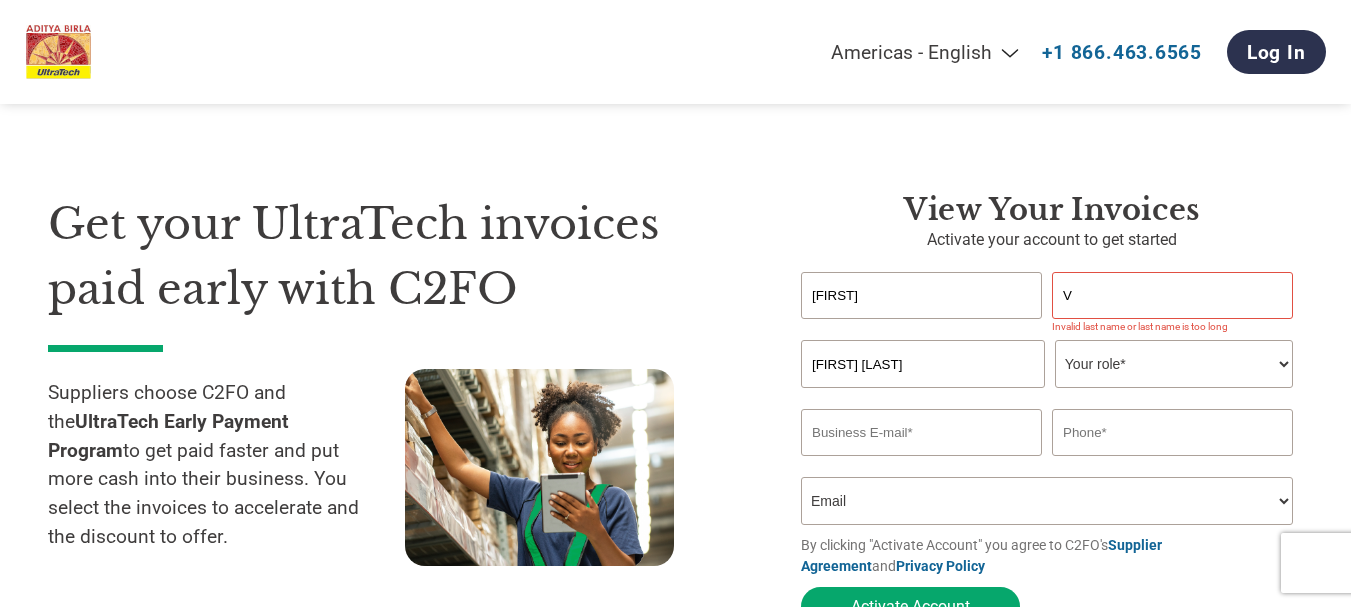 type on "[FIRST] [LAST]" 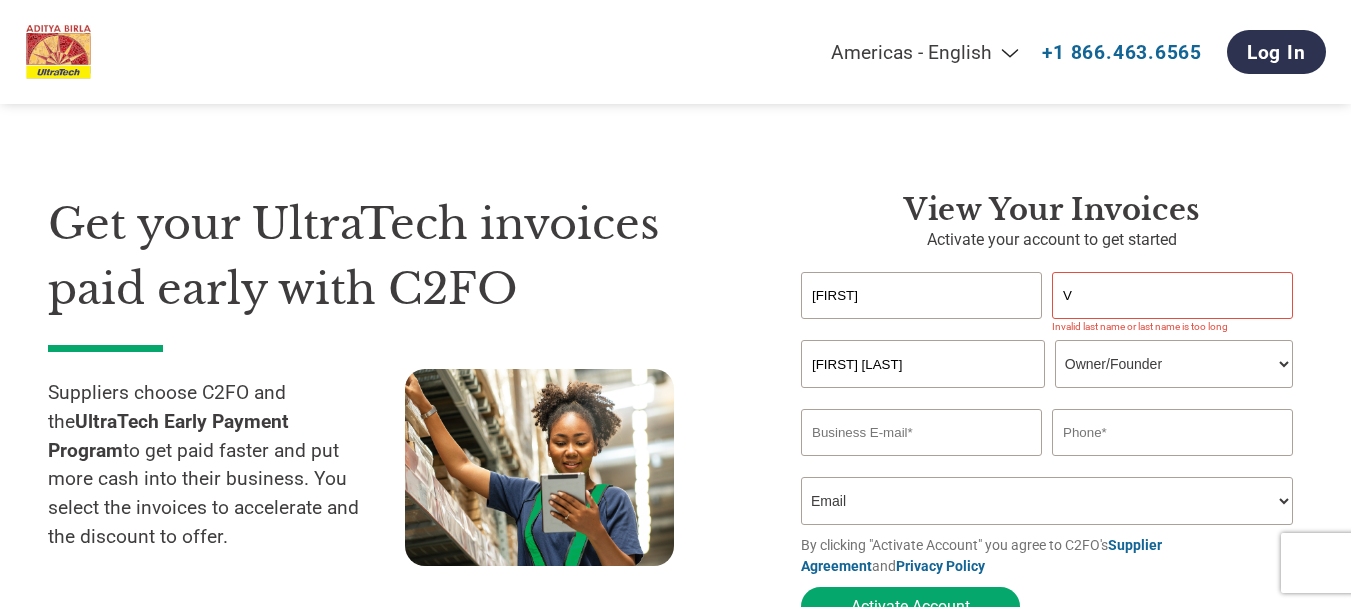 click on "Your role* CFO Controller Credit Manager Finance Director Treasurer CEO President Owner/Founder Accounting Bookkeeper Accounts Receivable Office Manager Other" at bounding box center (1174, 364) 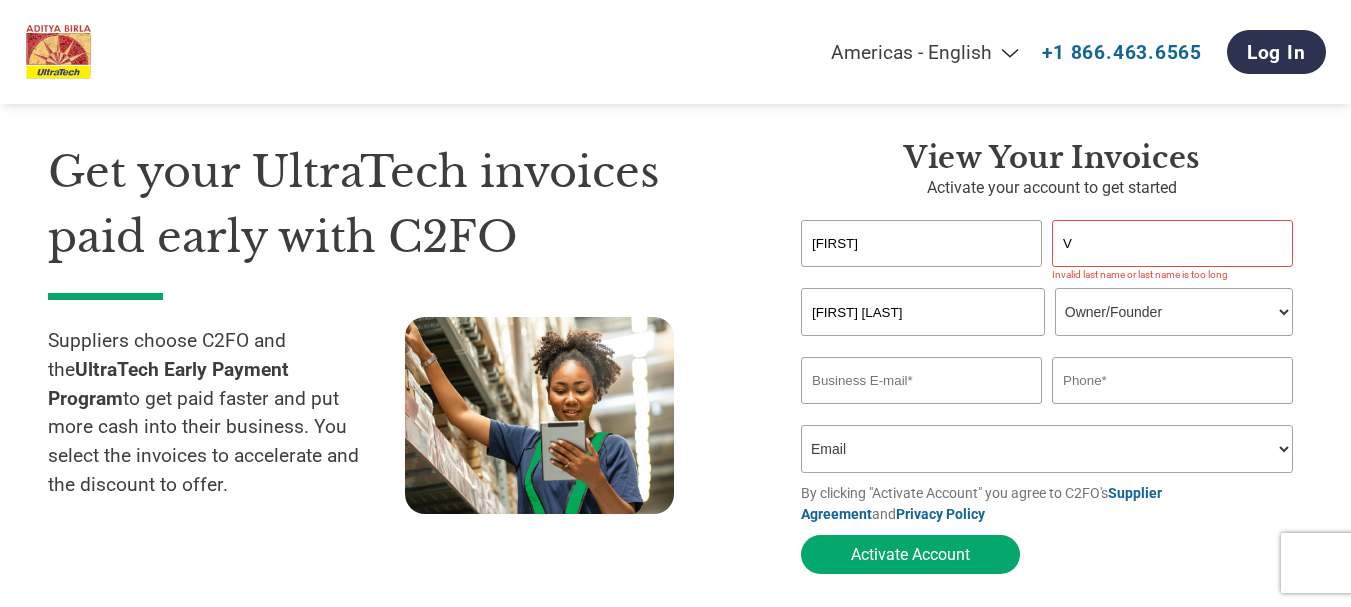 scroll, scrollTop: 100, scrollLeft: 0, axis: vertical 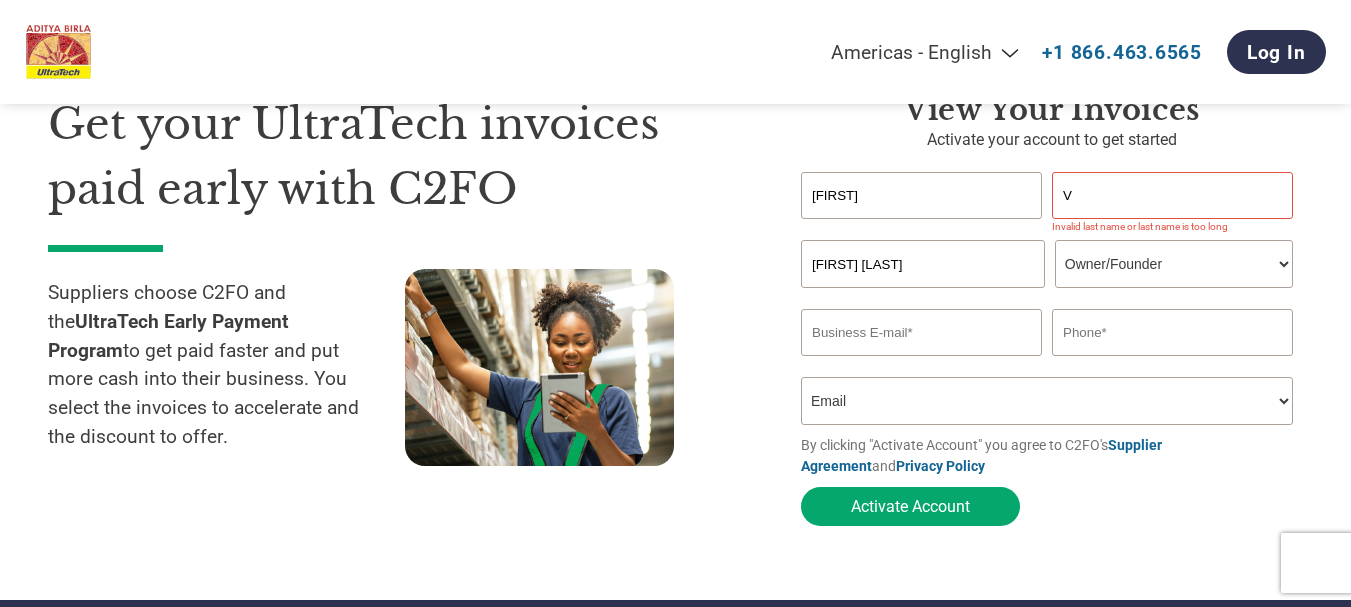 click at bounding box center [921, 332] 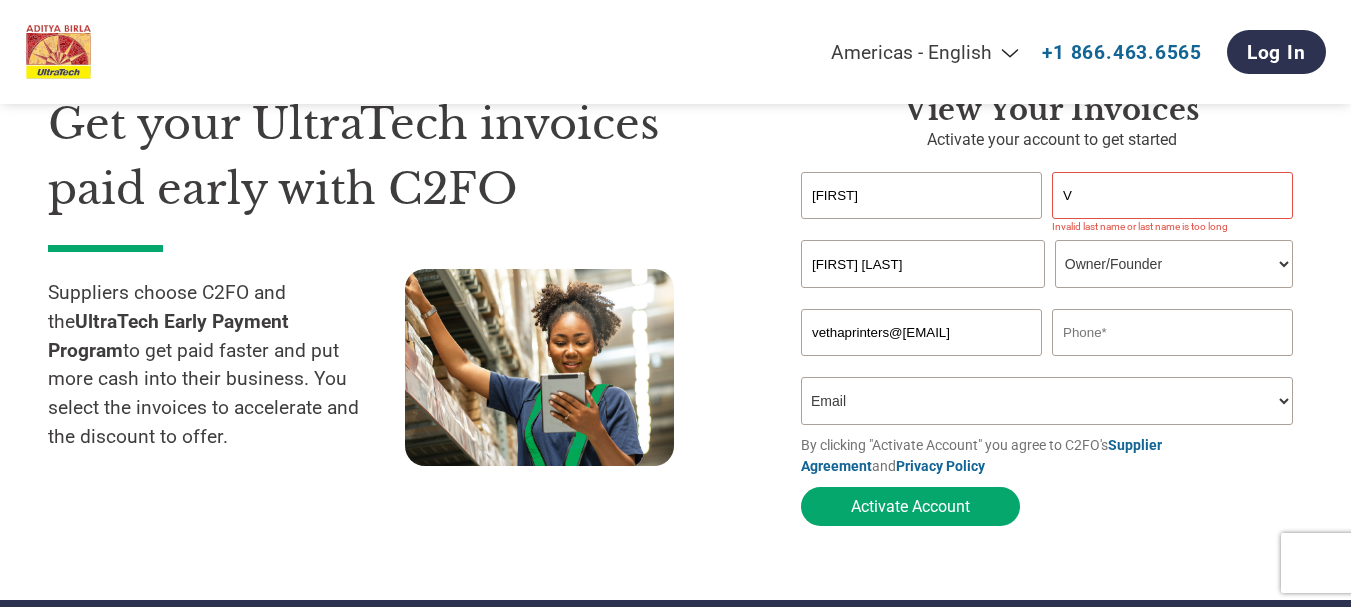 type on "vethaprinters@[EMAIL]" 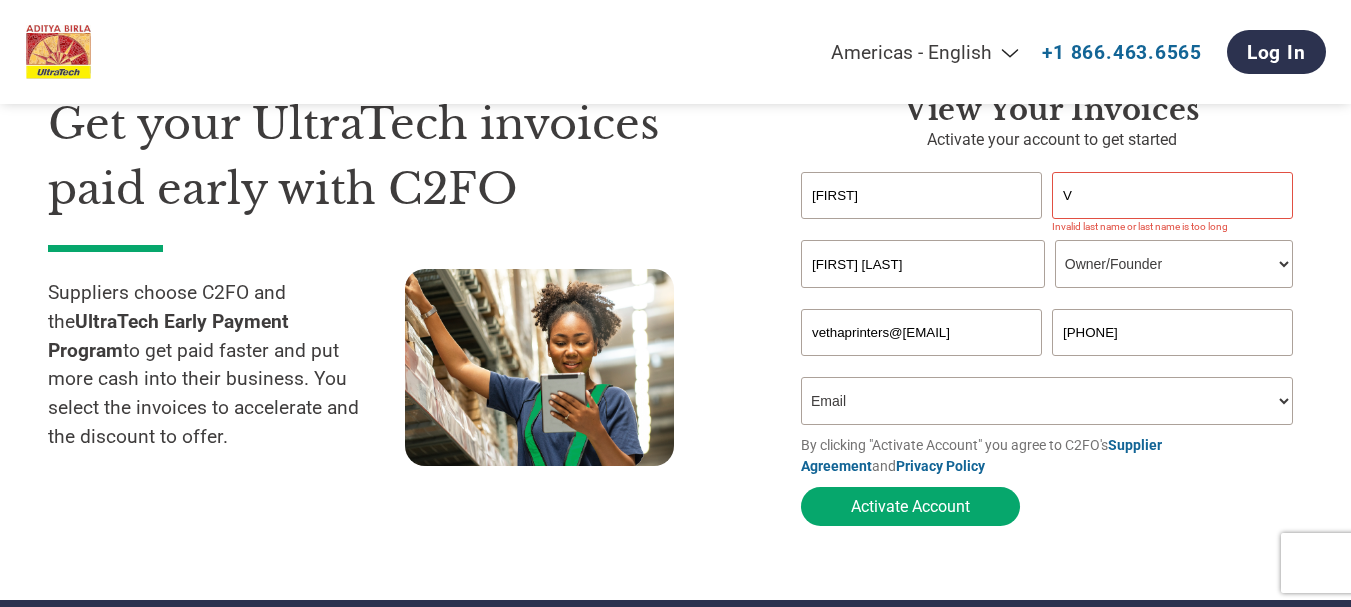 type on "[PHONE]" 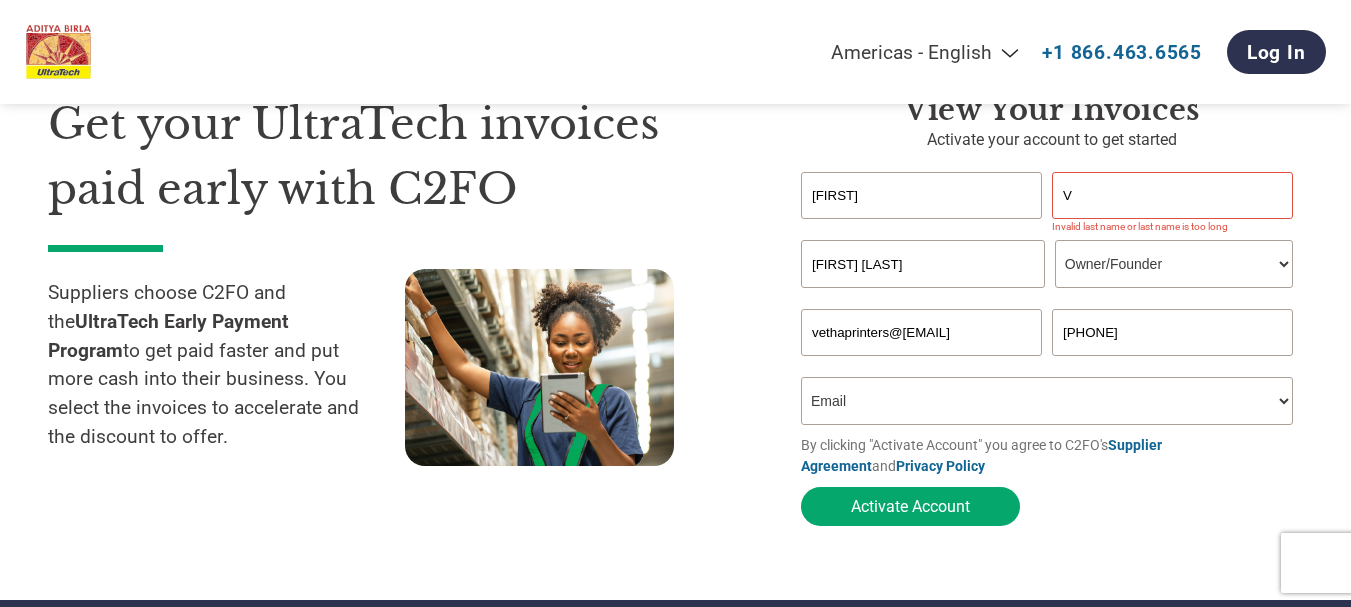 click on "How did you hear about the program? Received a letter Email Social Media Online Search Family/Friend/Acquaintance At an event Other" at bounding box center [1047, 401] 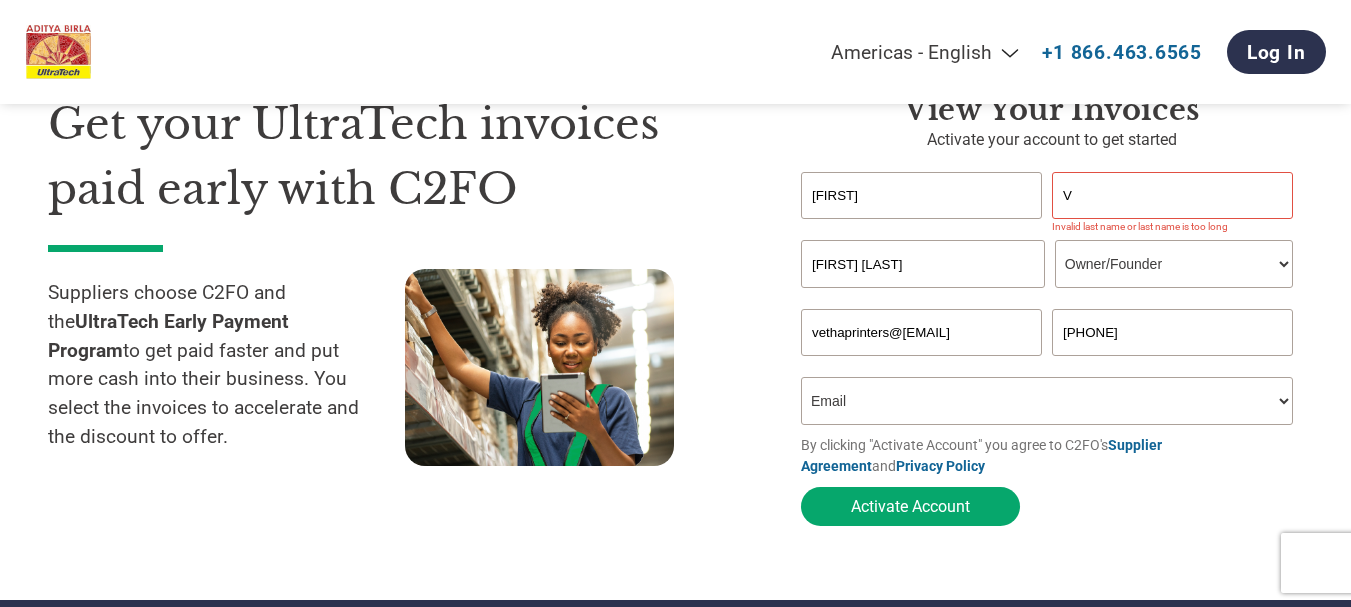 click on "How did you hear about the program? Received a letter Email Social Media Online Search Family/Friend/Acquaintance At an event Other" at bounding box center (1047, 401) 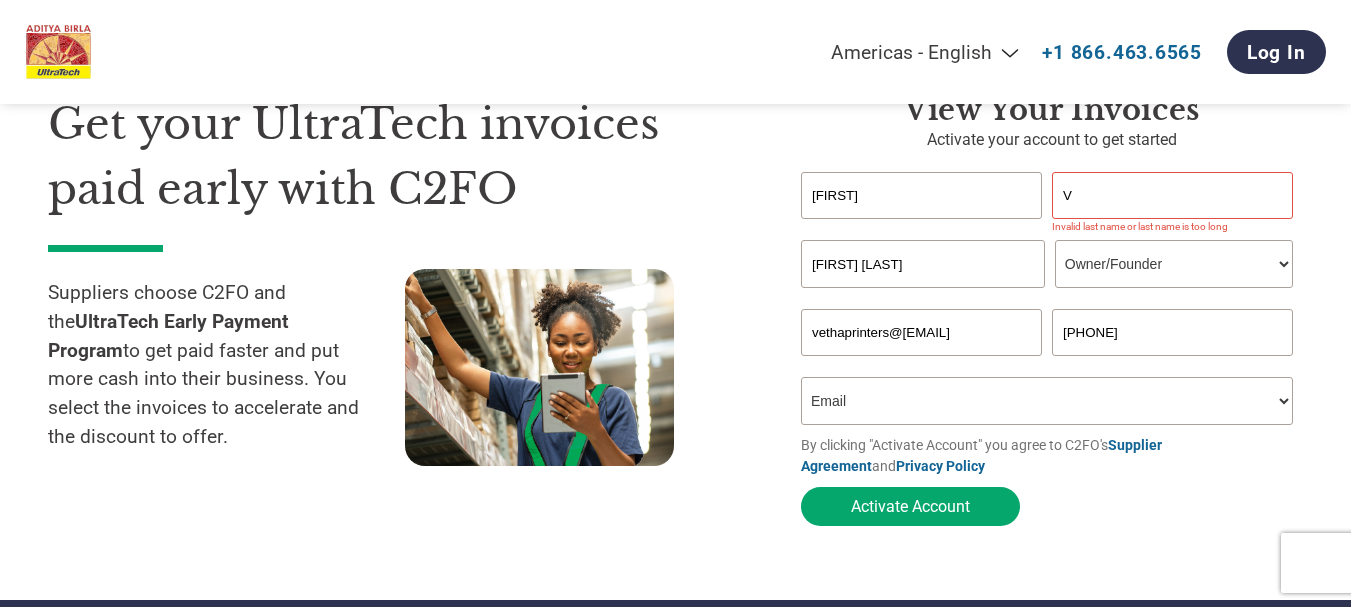 click on "Narayana [FIRST] [LAST] Vetha Printers Your role* CFO Controller Credit Manager Finance Director Treasurer CEO President Owner/Founder Accounting Bookkeeper Accounts Receivable Office Manager Other Invalid company name or company name is too long vethaprinters@[EMAIL] [PHONE] Inavlid Email Address Inavlid Phone Number How did you hear about the program? Received a letter Email Social Media Online Search Family/Friend/Acquaintance At an event Other By clicking "Activate Account" you agree to C2FO's  Supplier Agreement  and  Privacy Policy
Activate Account" 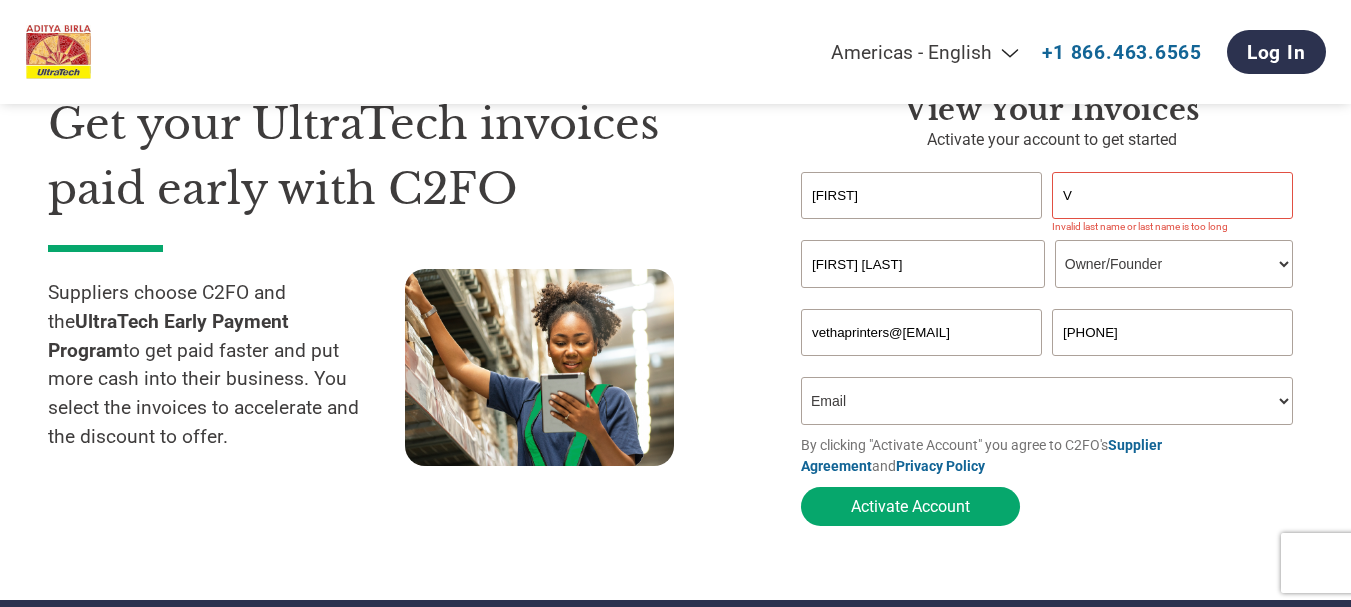 click on "V" at bounding box center [1172, 195] 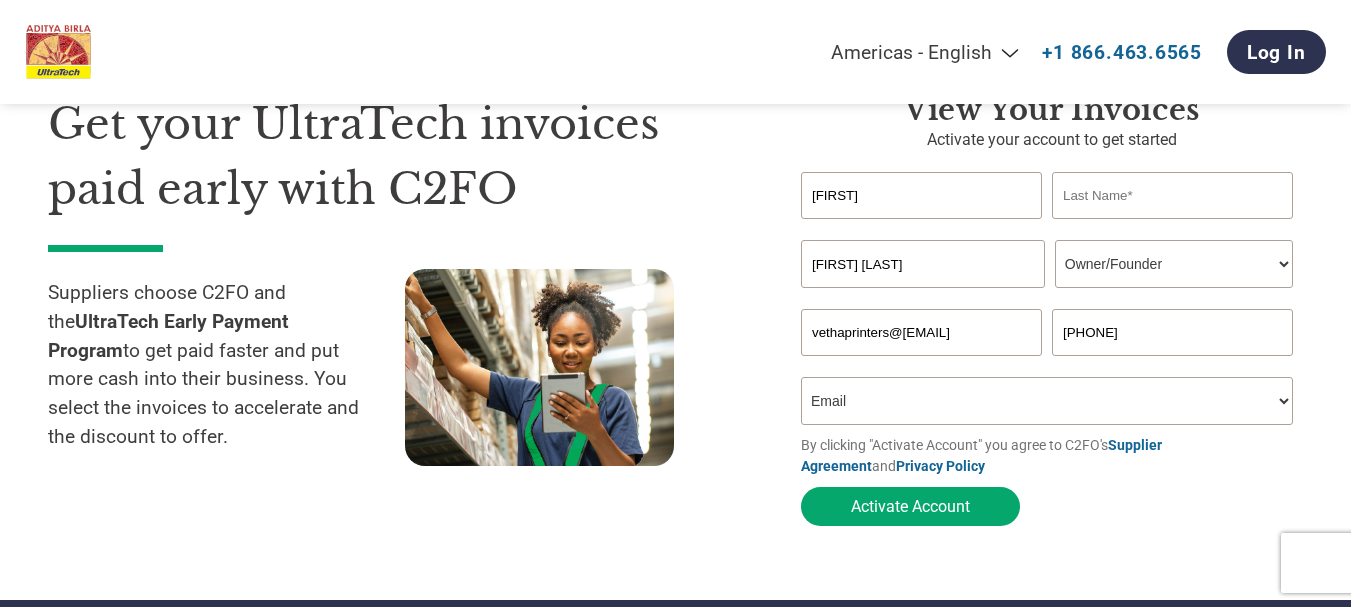 click on "Invalid first name or first name is too long" at bounding box center [921, 226] 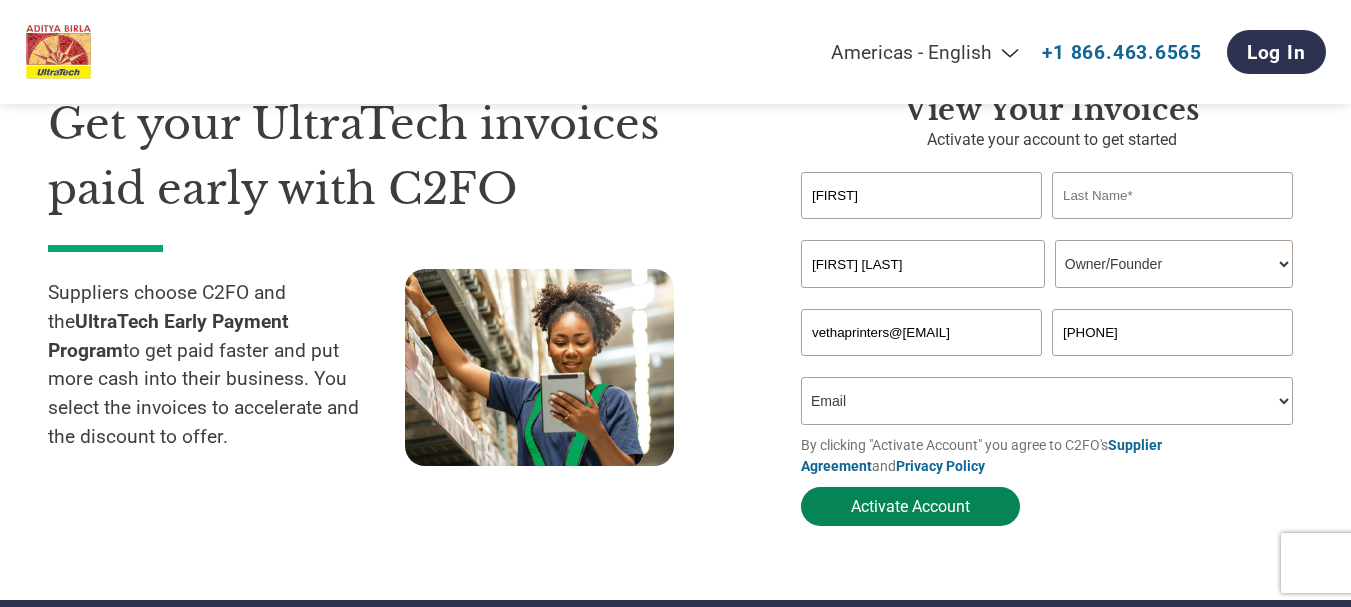 click on "Activate Account" at bounding box center [910, 506] 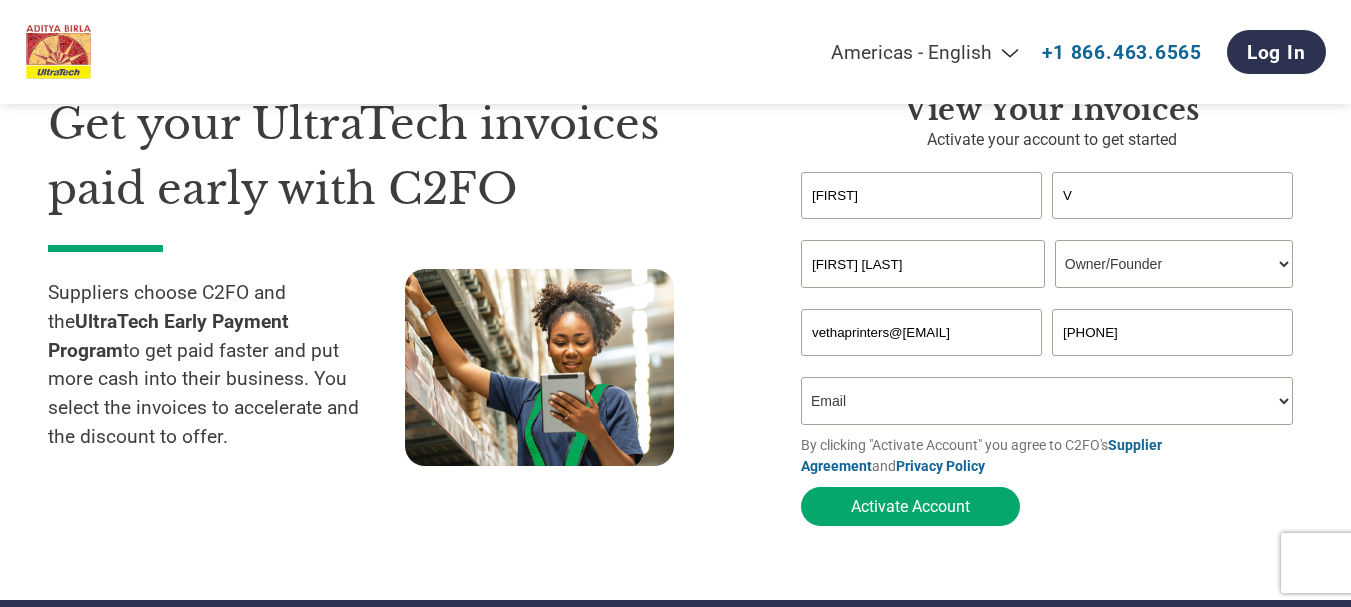 type on "V" 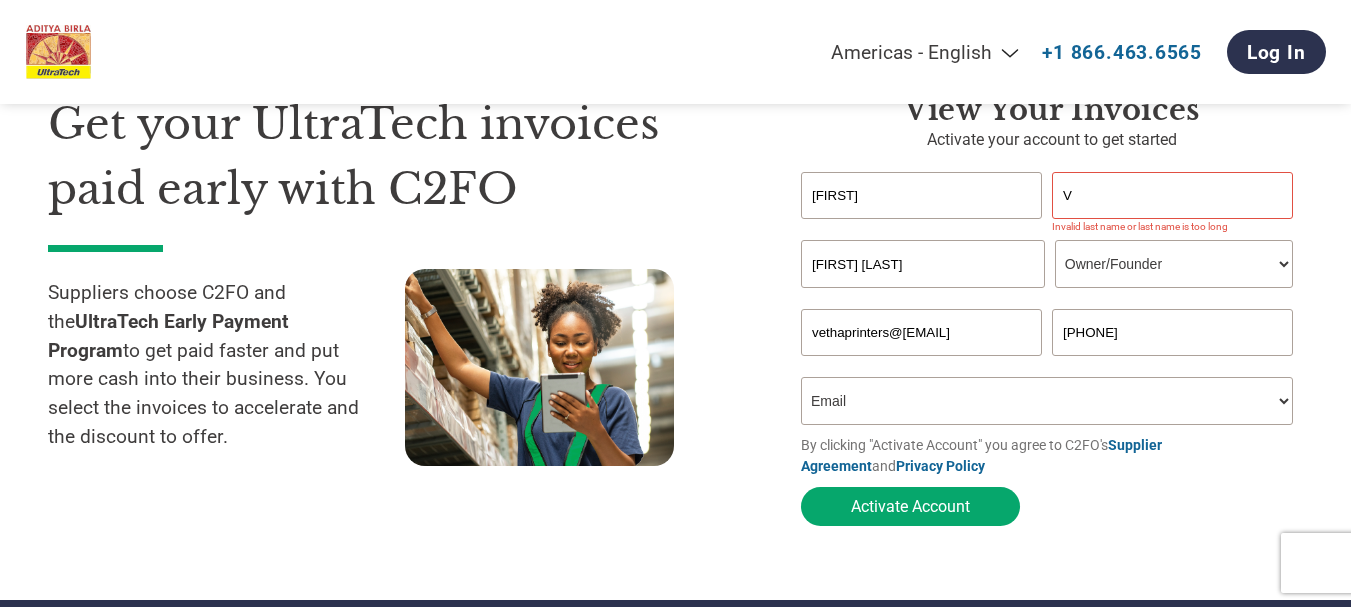 drag, startPoint x: 980, startPoint y: 195, endPoint x: 746, endPoint y: 229, distance: 236.45718 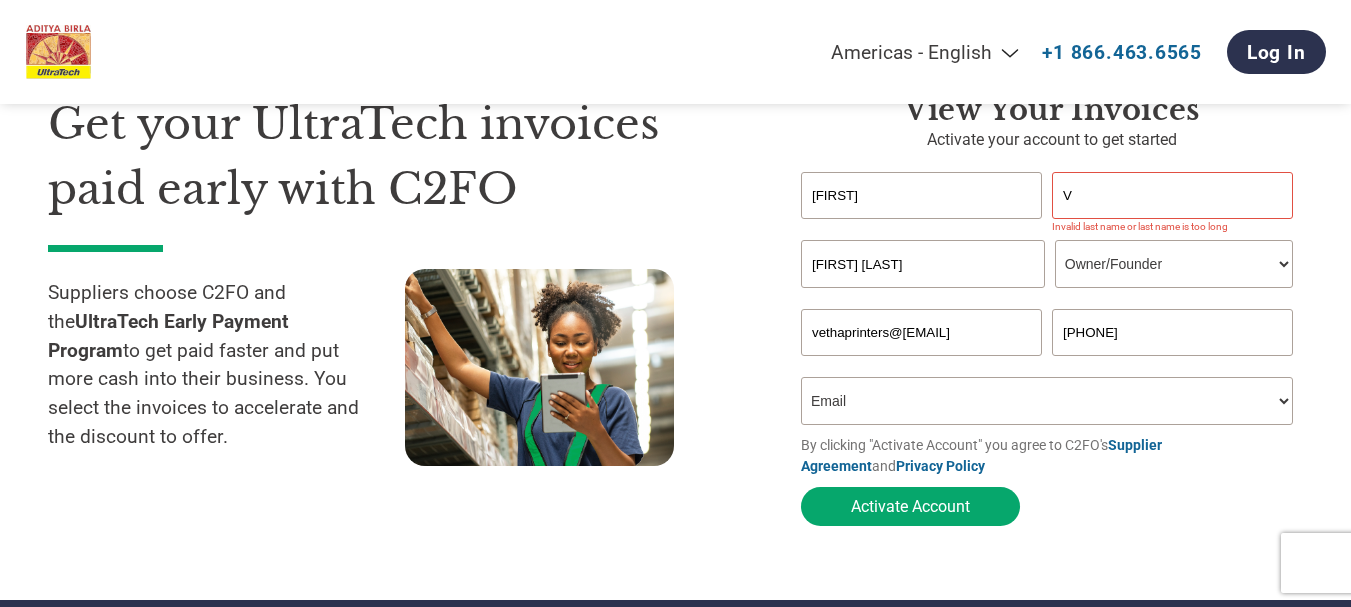 click on "V" at bounding box center [1172, 195] 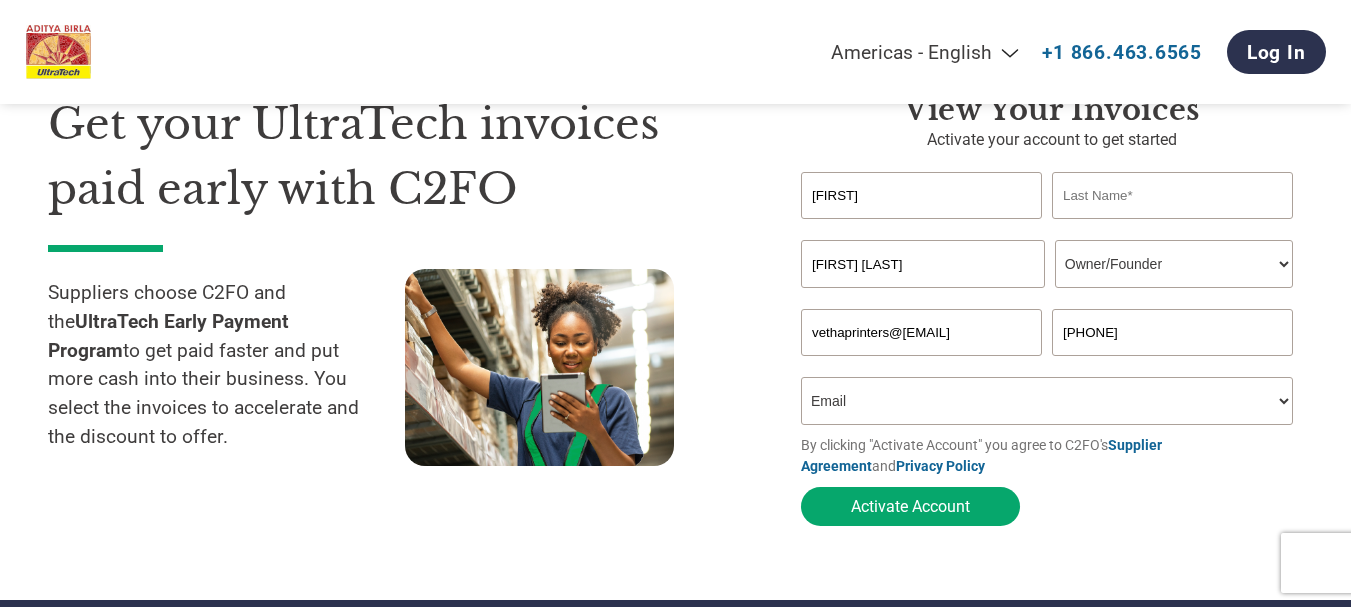 paste on "[FIRST]" 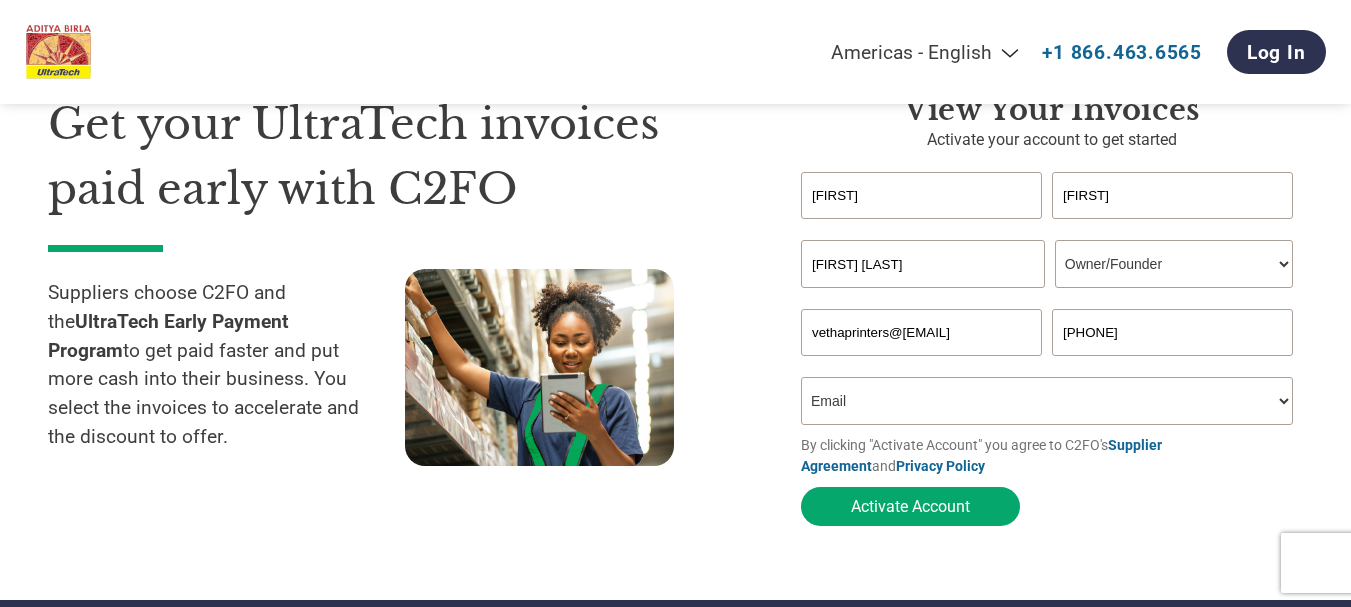 type on "[FIRST]" 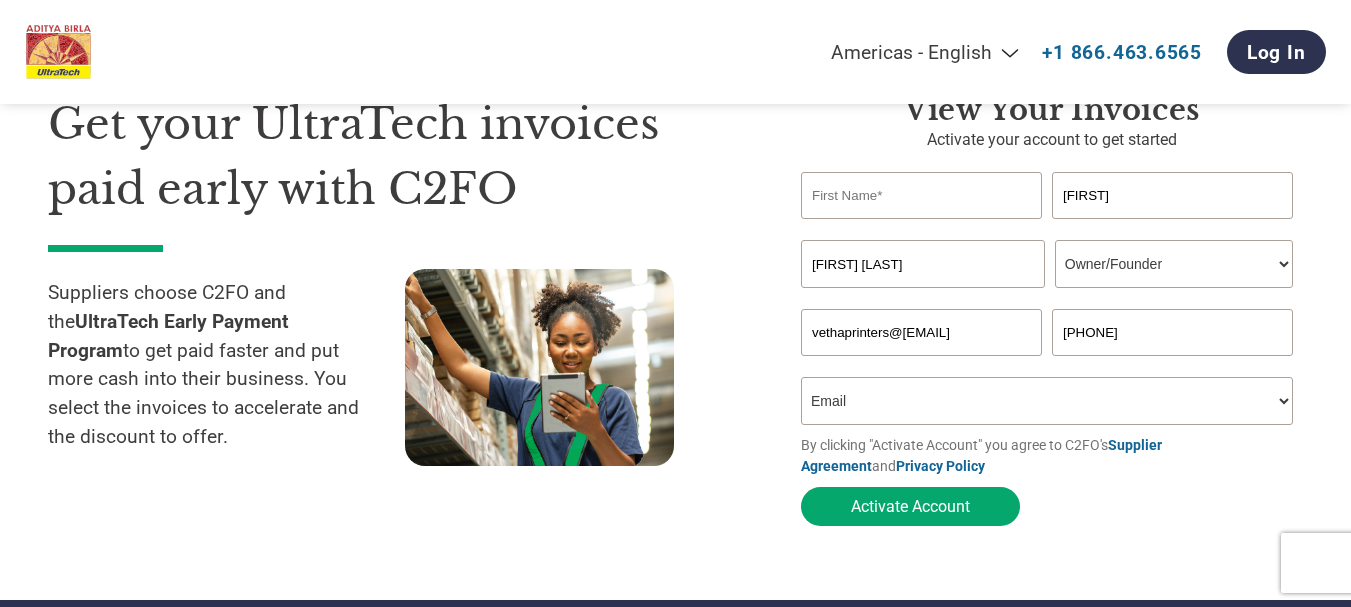 type on "v" 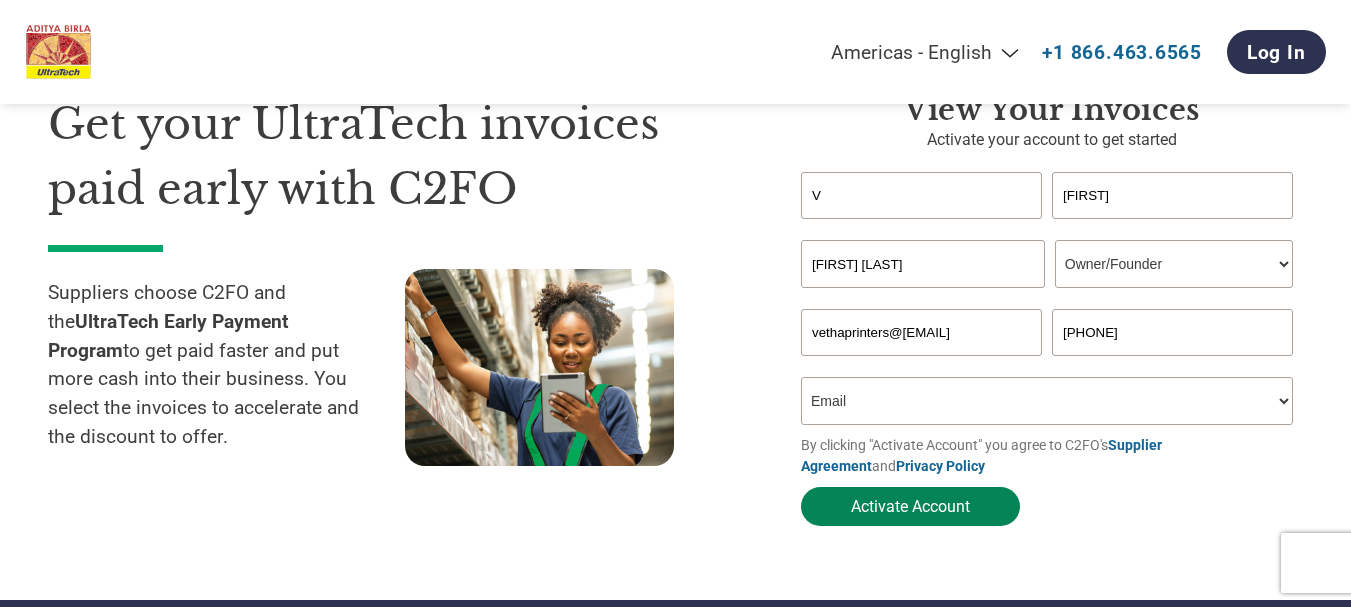 type on "V" 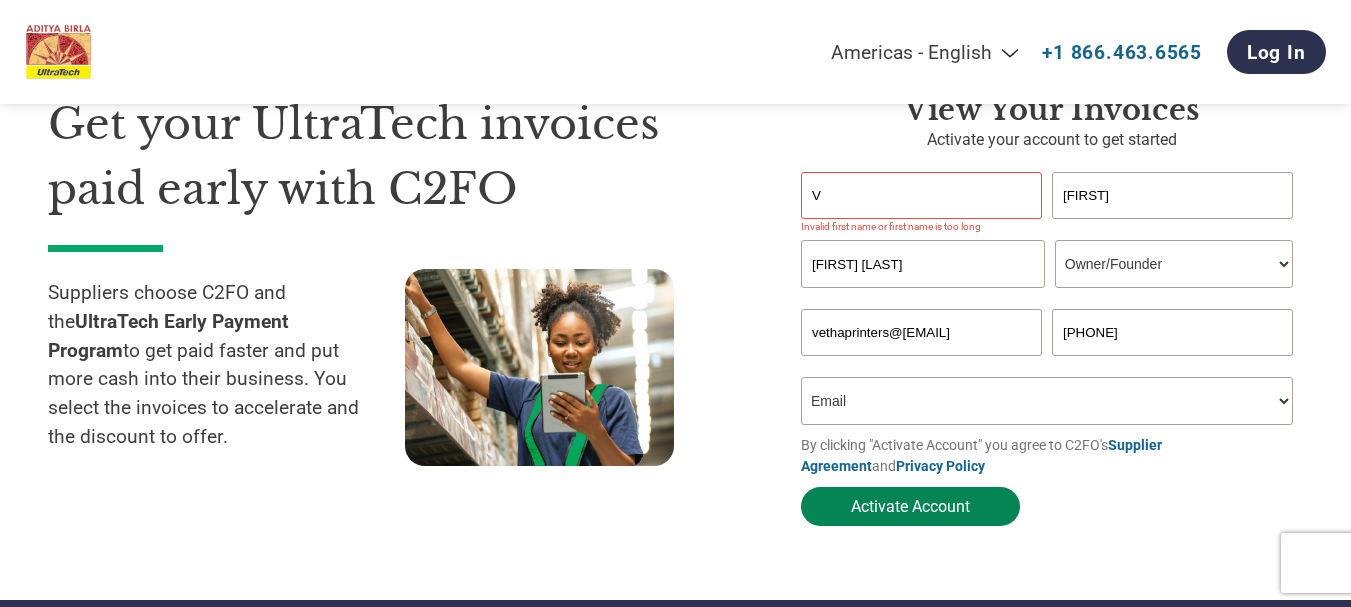 click on "Activate Account" at bounding box center [910, 506] 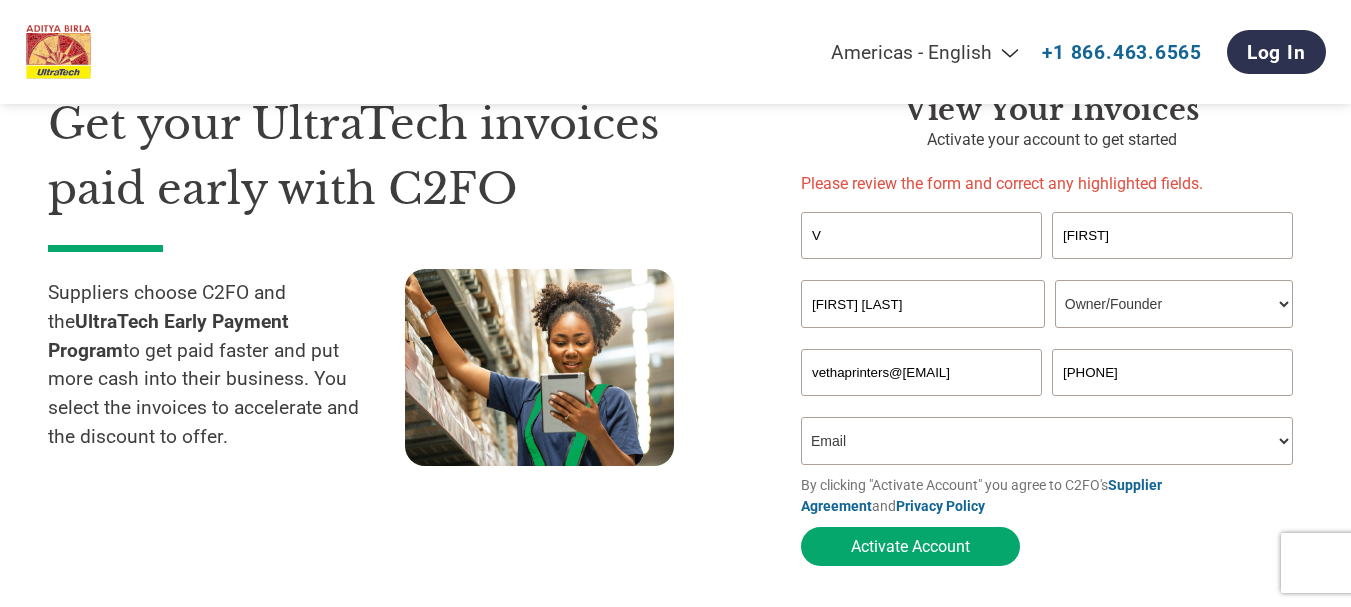 click on "V" at bounding box center [921, 235] 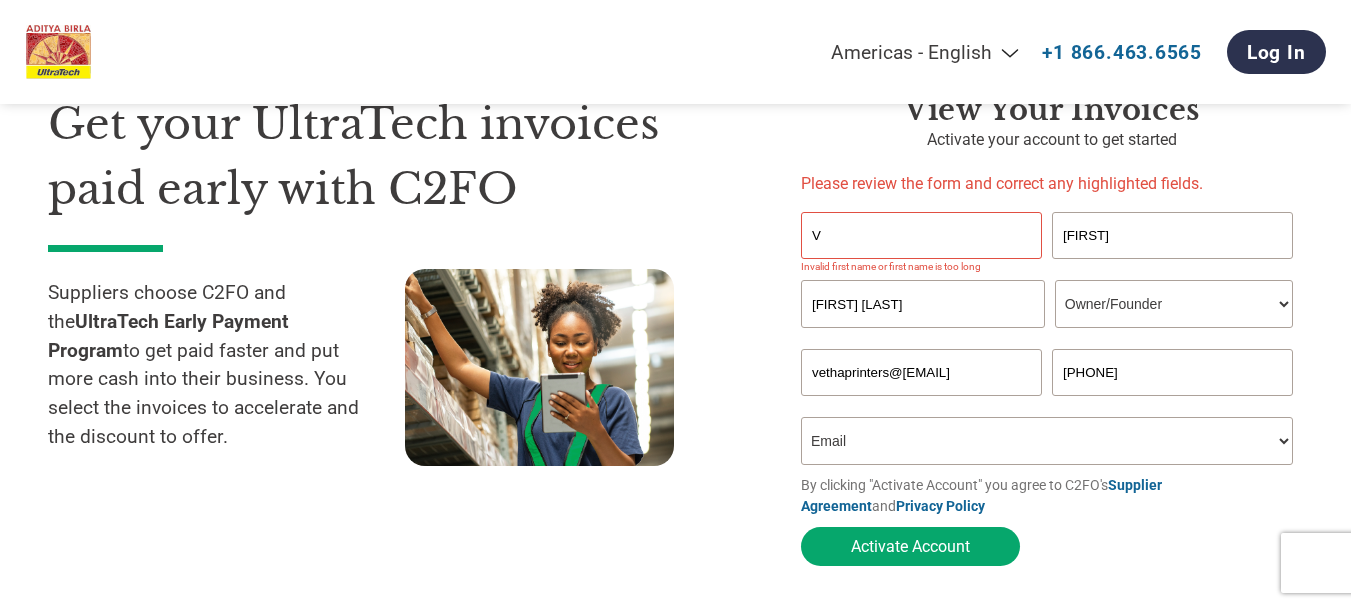 click on "[FIRST]" at bounding box center (1172, 235) 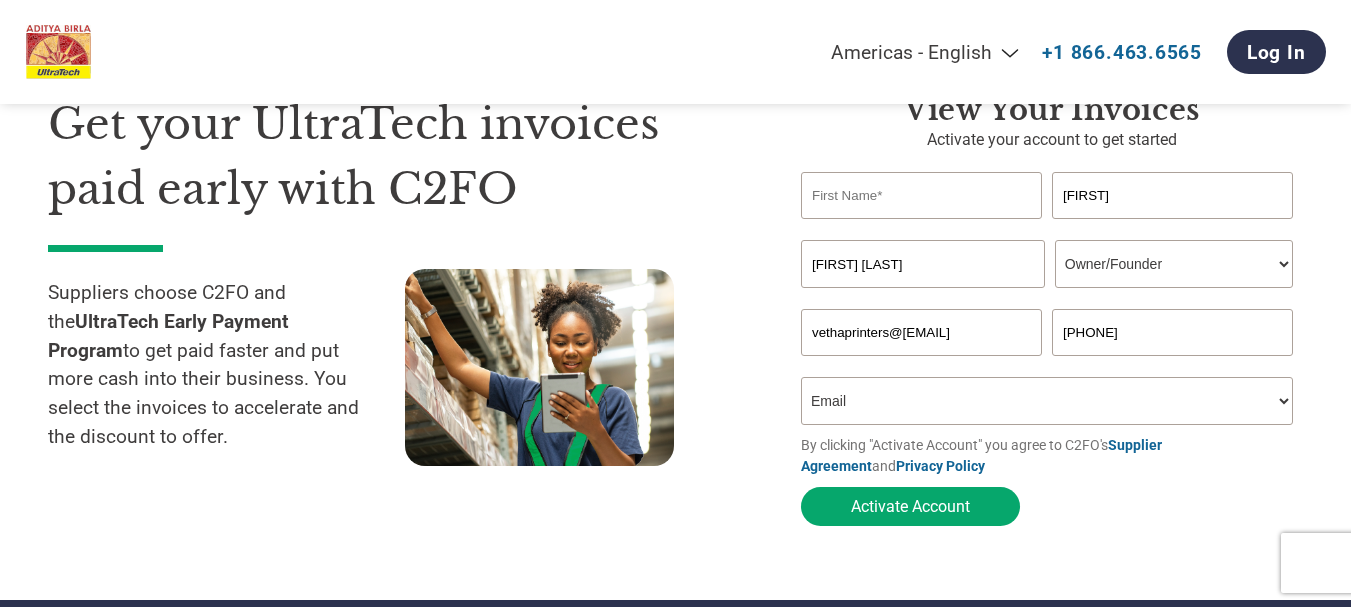 type 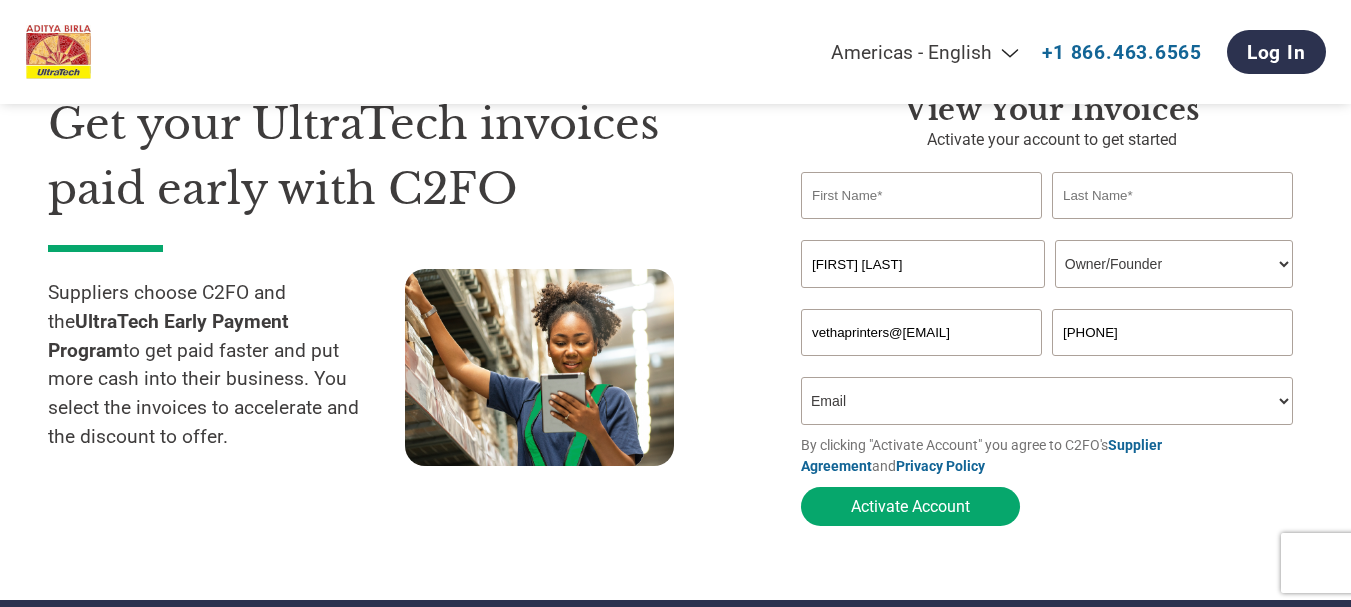 type 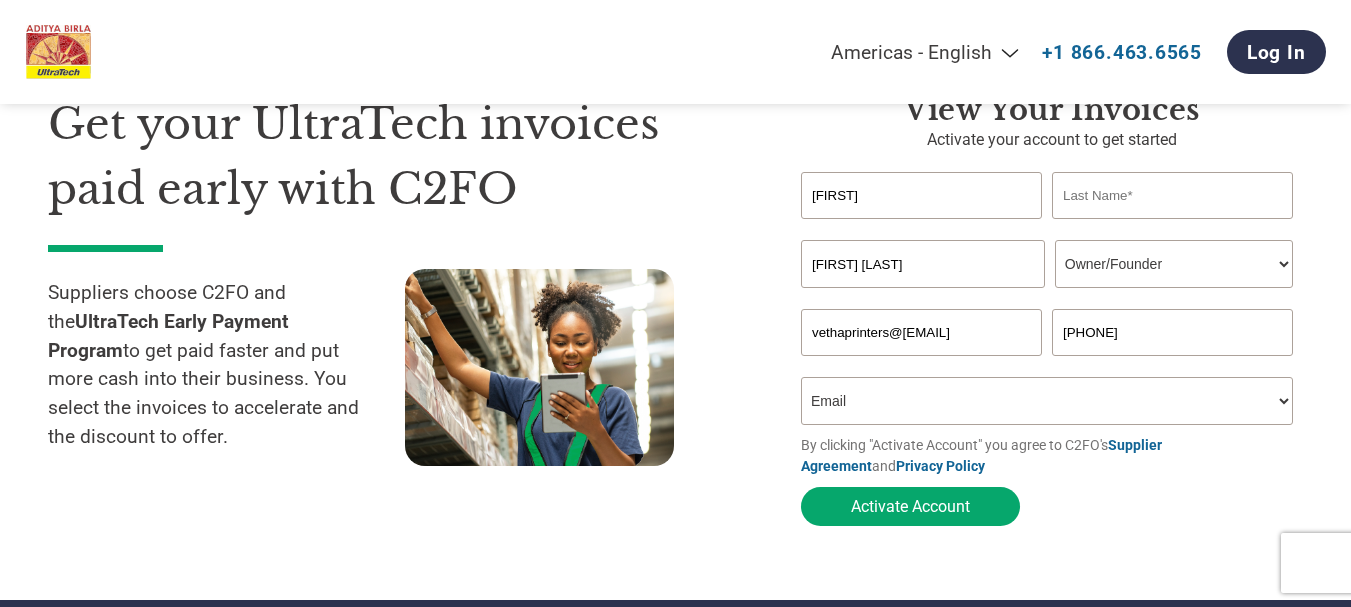 type on "[FIRST]" 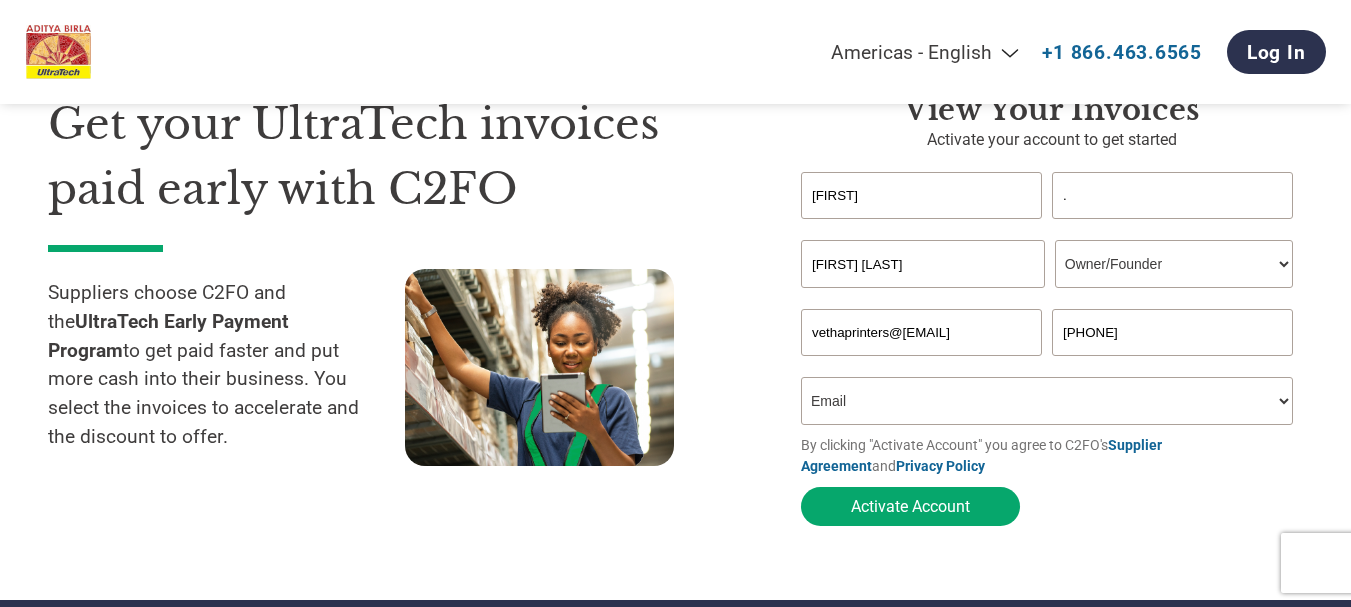 type on "." 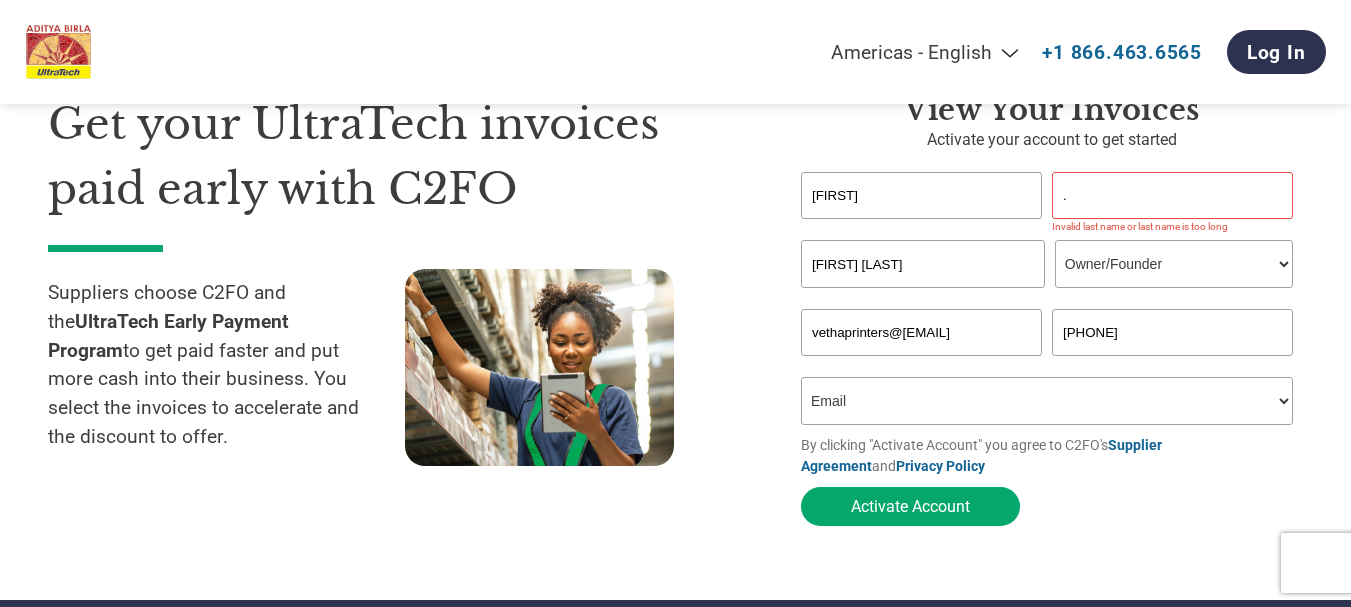 click on "[FIRST]" at bounding box center [921, 195] 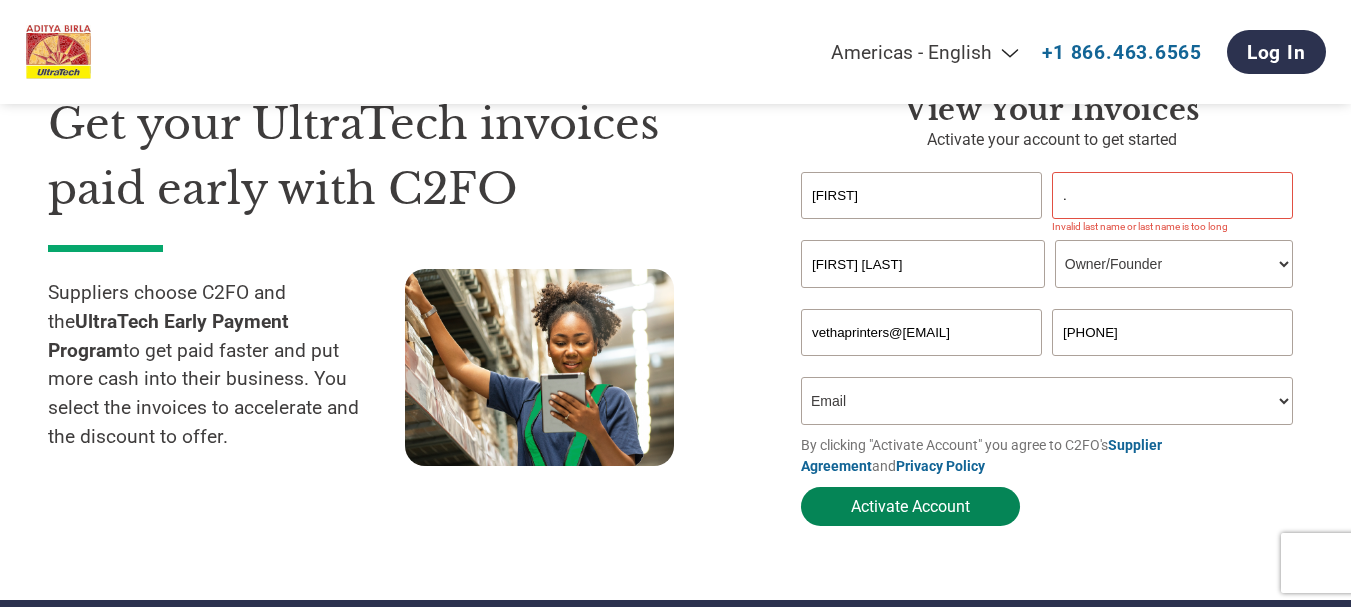 click on "Activate Account" at bounding box center [910, 506] 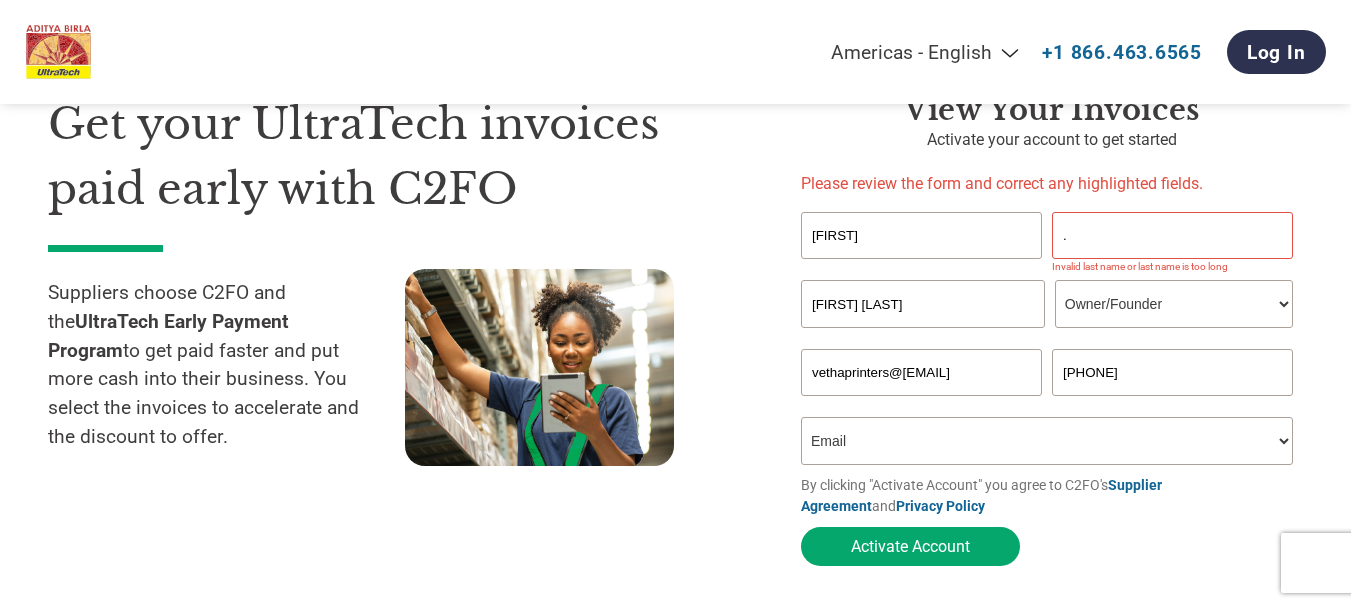 click on "." at bounding box center [1172, 235] 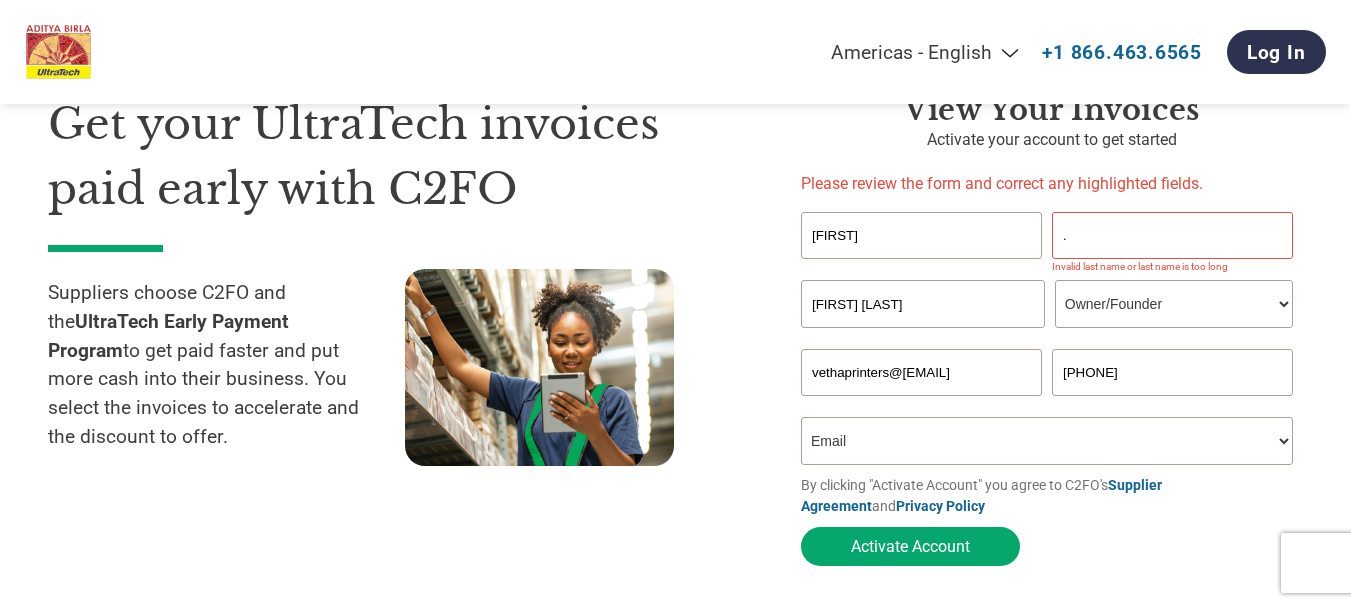 drag, startPoint x: 979, startPoint y: 214, endPoint x: 962, endPoint y: 234, distance: 26.24881 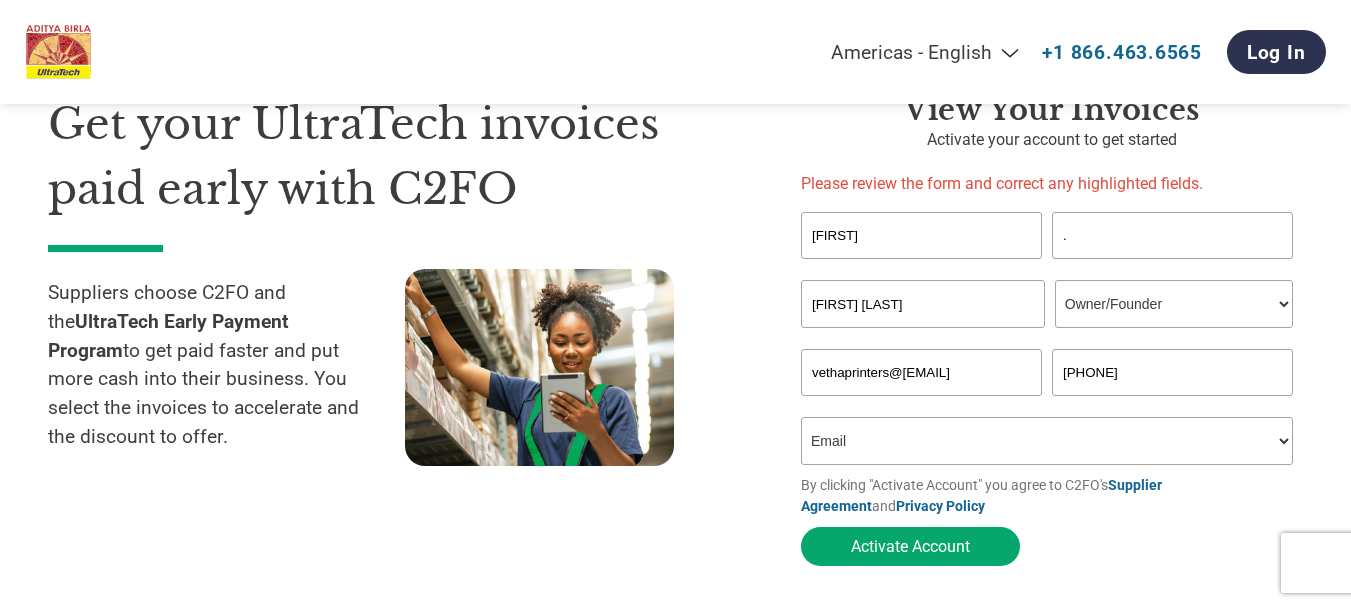 click on "[FIRST]" at bounding box center (921, 235) 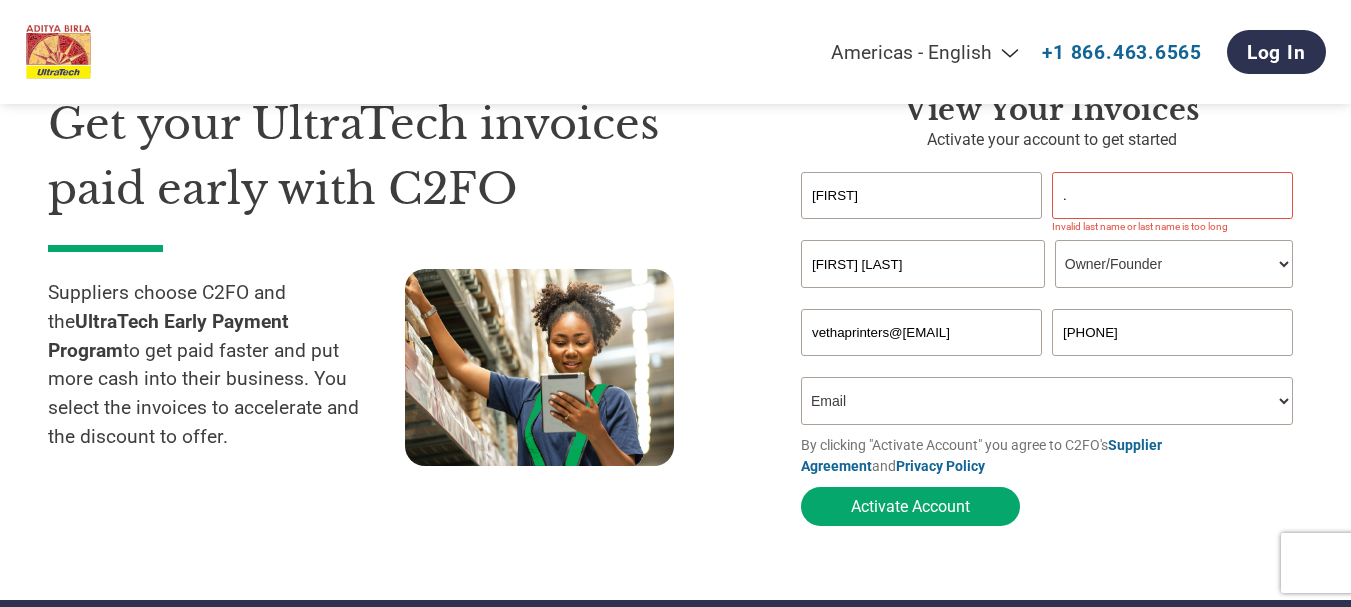 type on "[FIRST]" 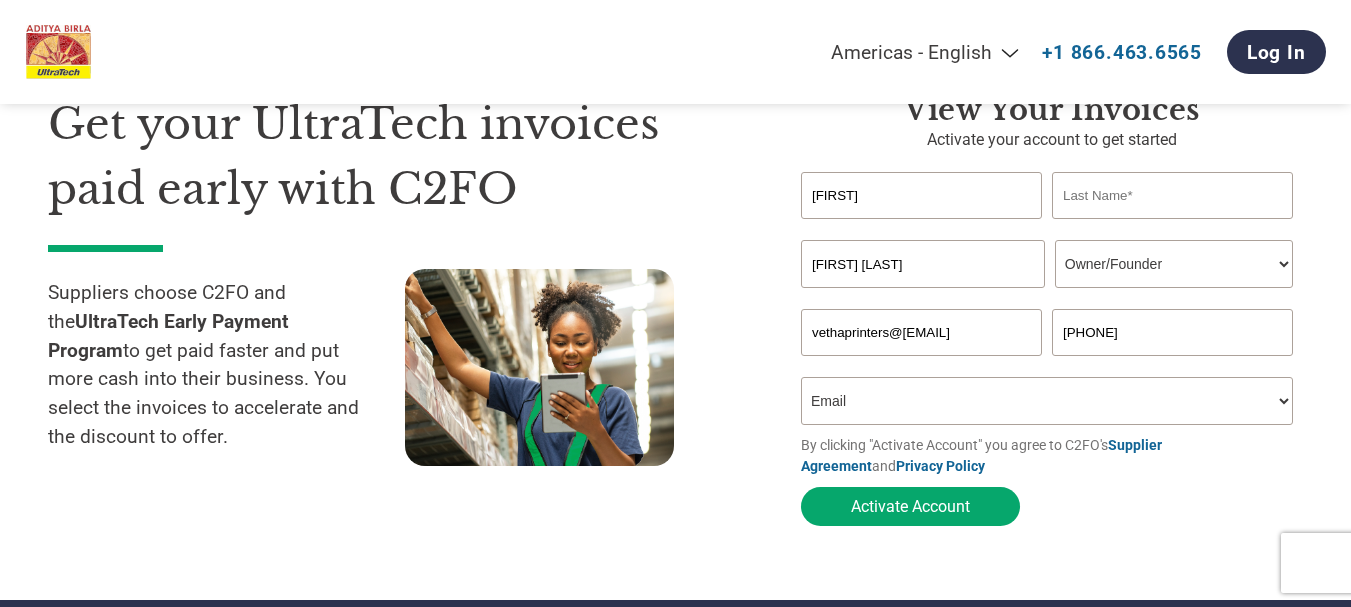 paste on "[FIRST]" 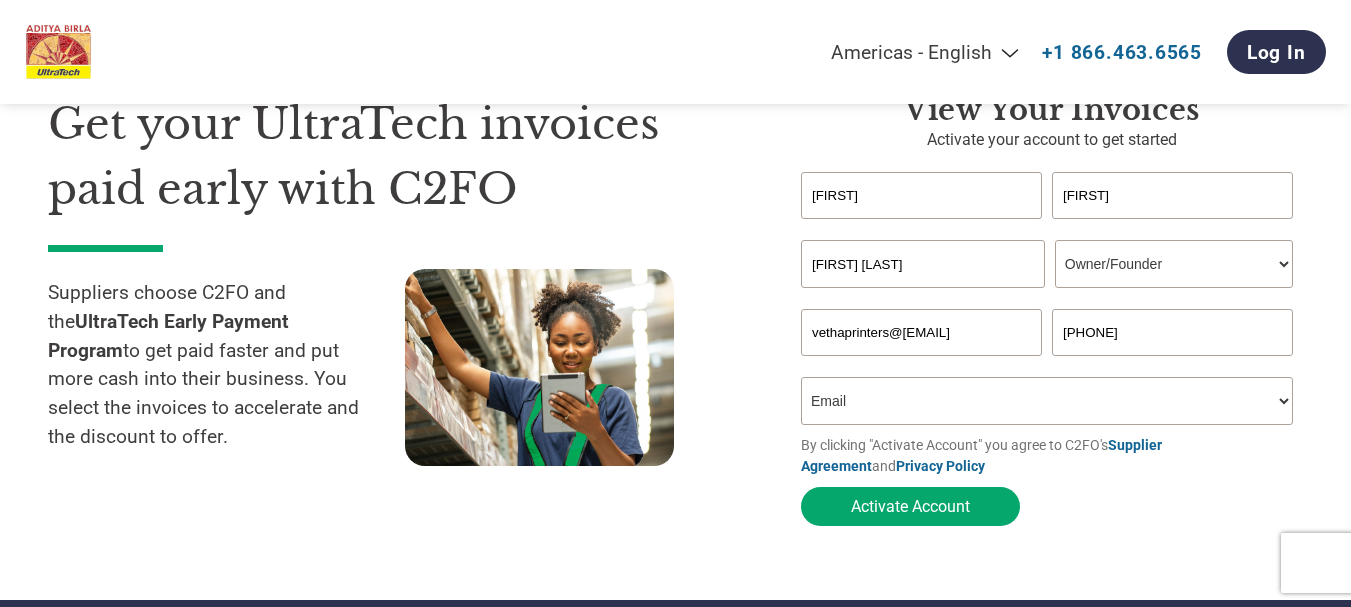 type on "[FIRST]" 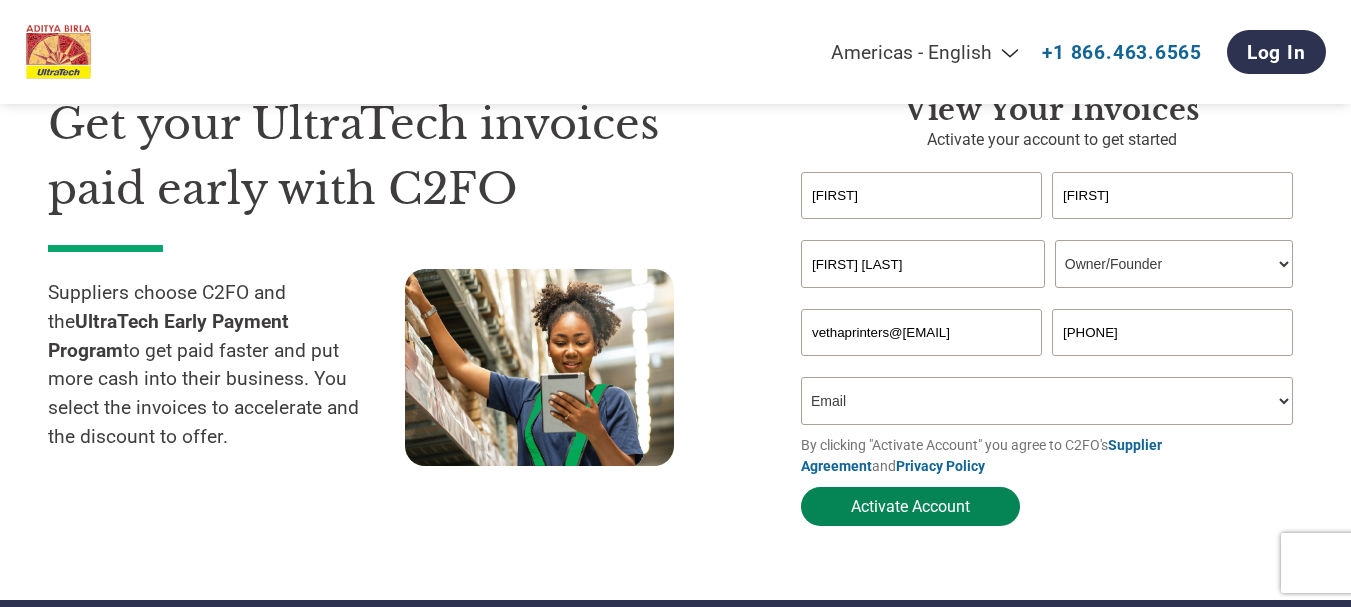 type on "[FIRST]" 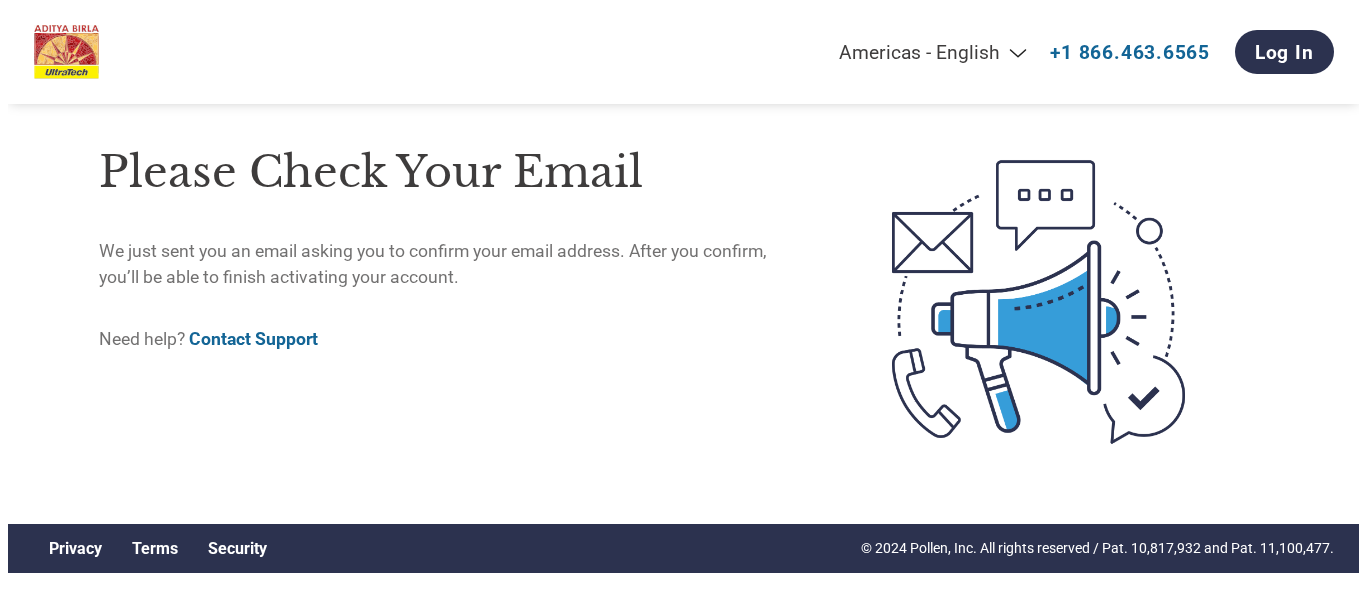 scroll, scrollTop: 0, scrollLeft: 0, axis: both 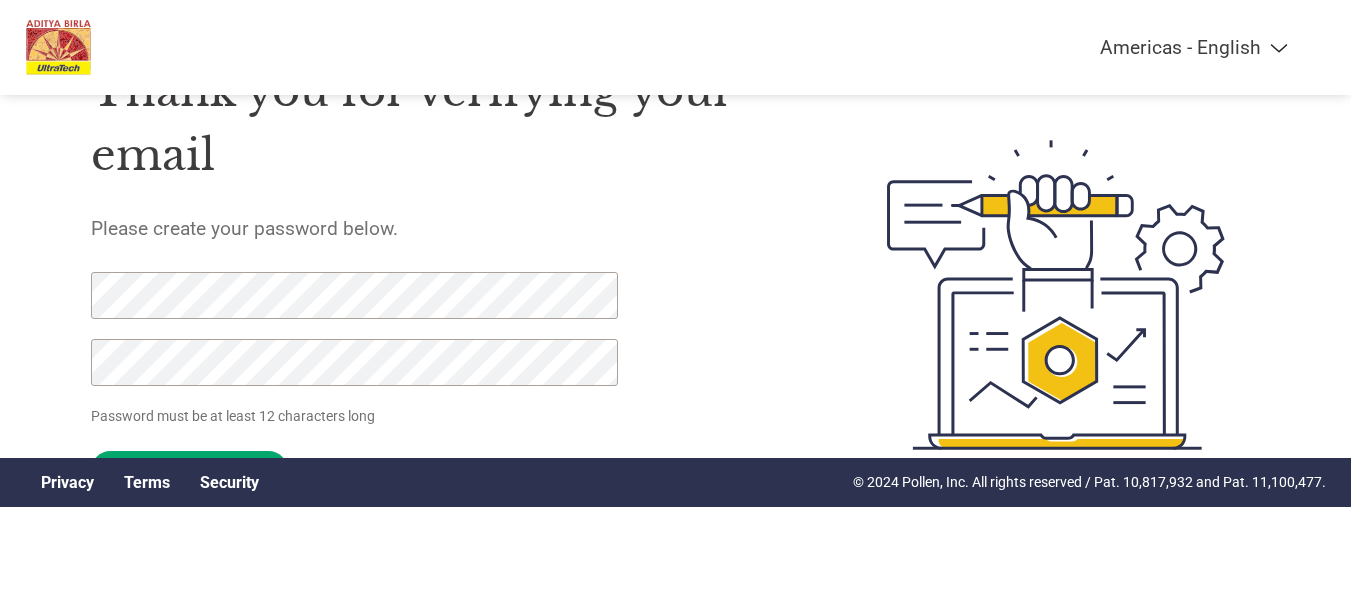 click on "Thank you for verifying your email" at bounding box center (442, 123) 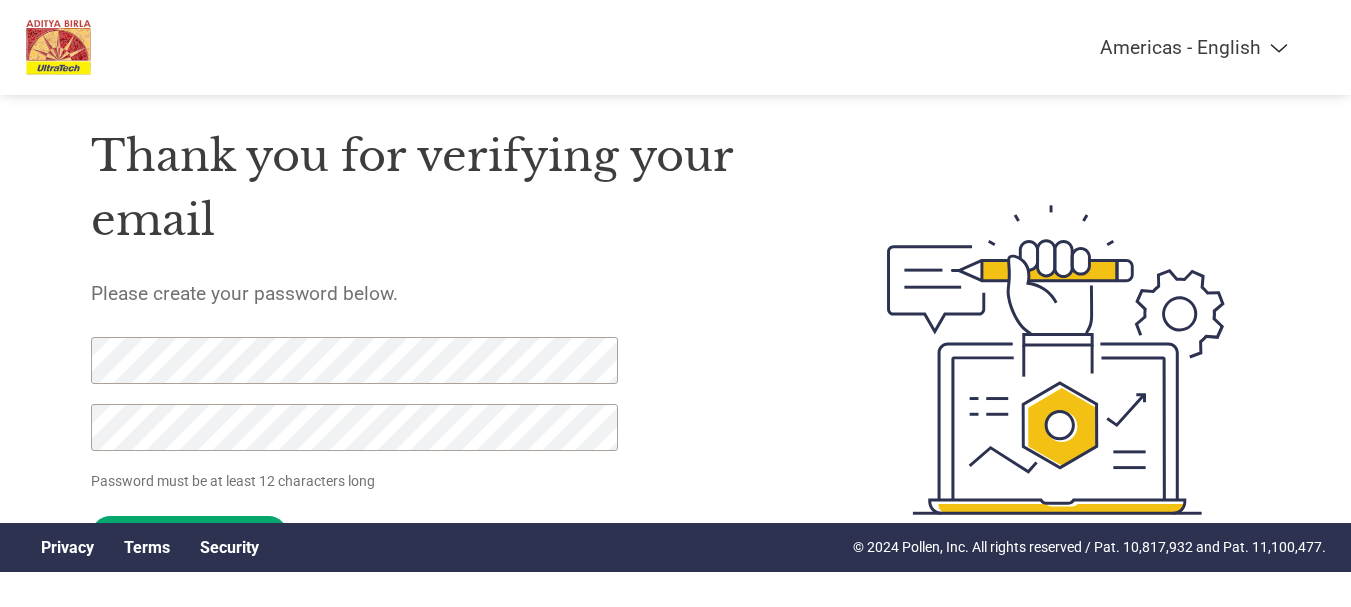 scroll, scrollTop: 0, scrollLeft: 0, axis: both 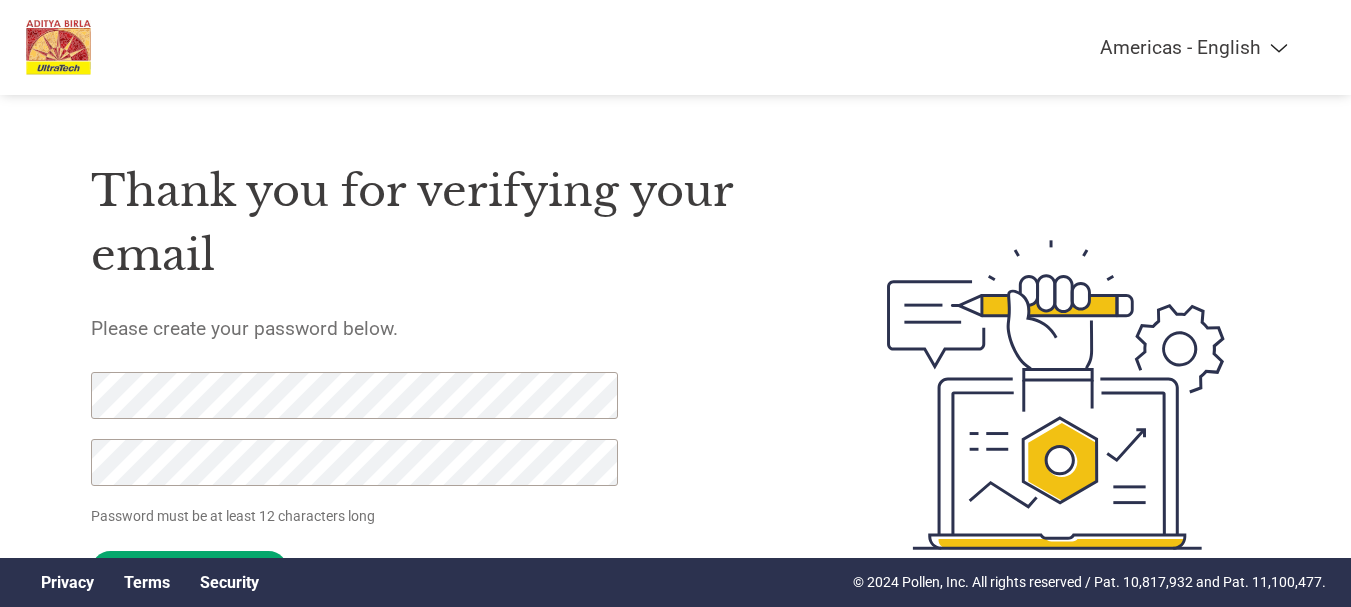 click on "Thank you for verifying your email Please create your password below. Password must be at least 12 characters long Set Password Need help?   Contact Support" at bounding box center (676, 395) 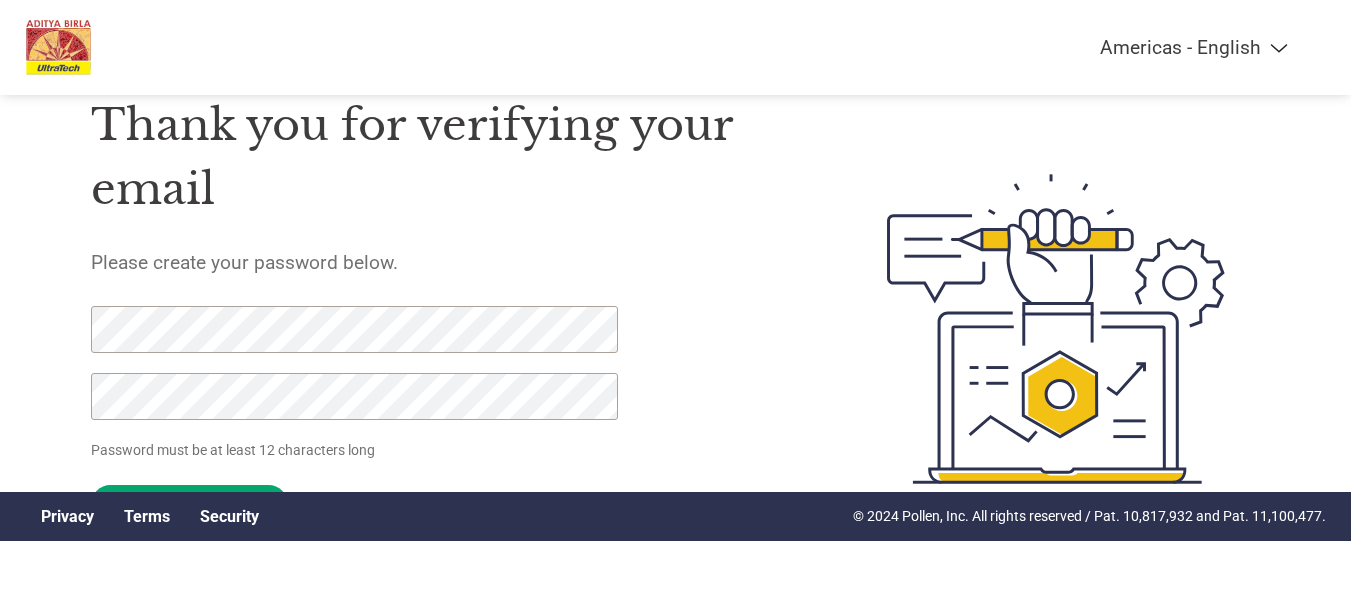scroll, scrollTop: 100, scrollLeft: 0, axis: vertical 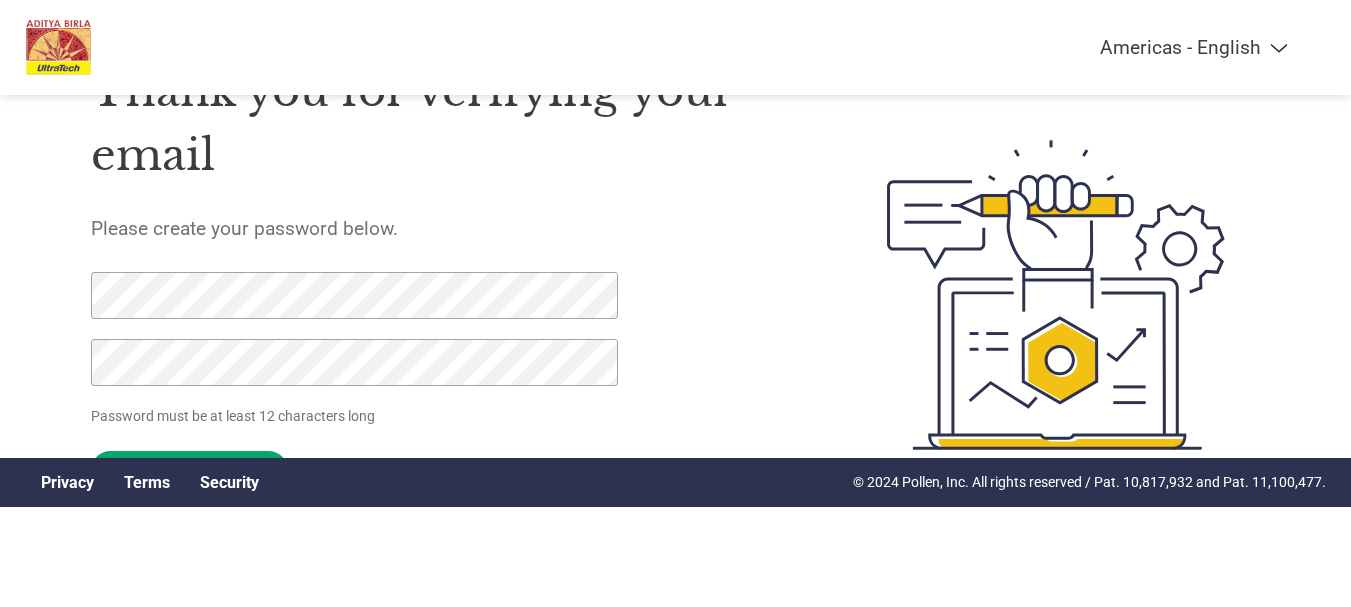 click 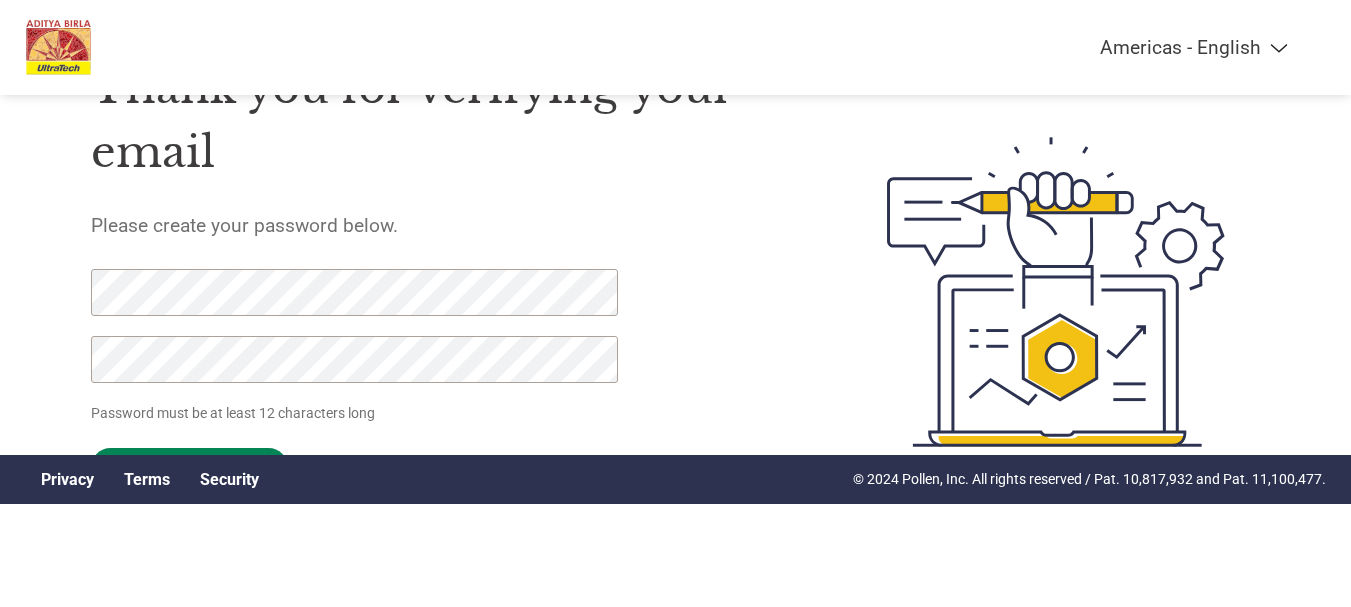 click on "Set Password" 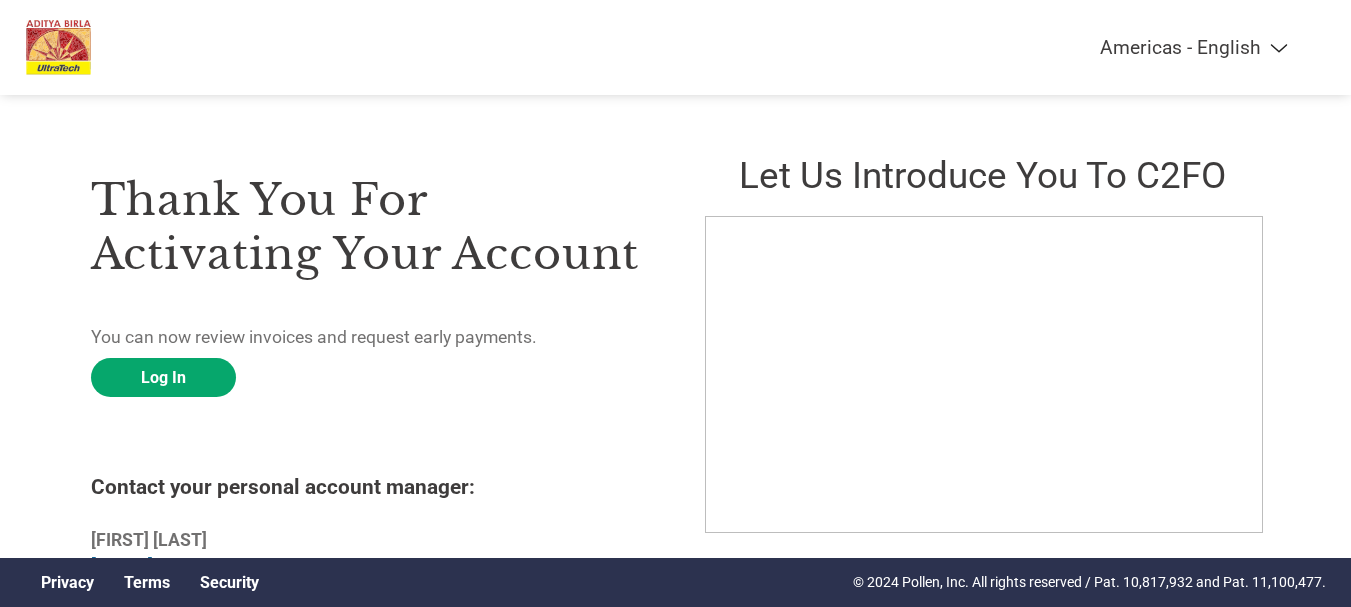 scroll, scrollTop: 41, scrollLeft: 0, axis: vertical 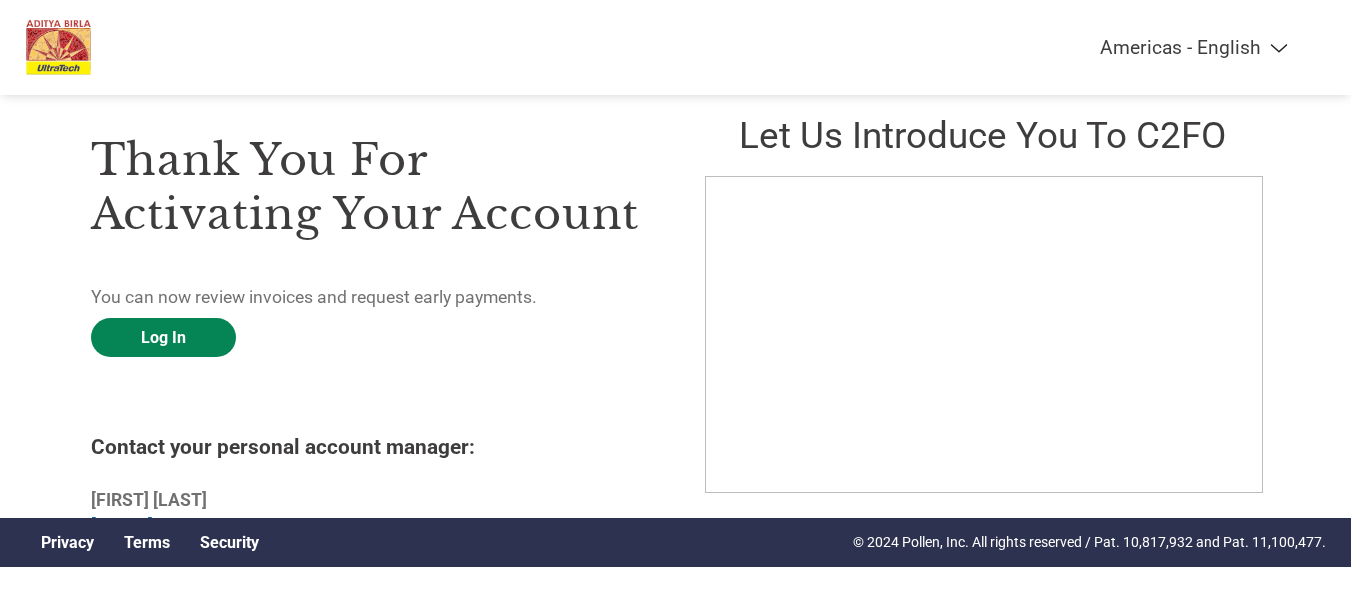 click on "Log In" at bounding box center (163, 337) 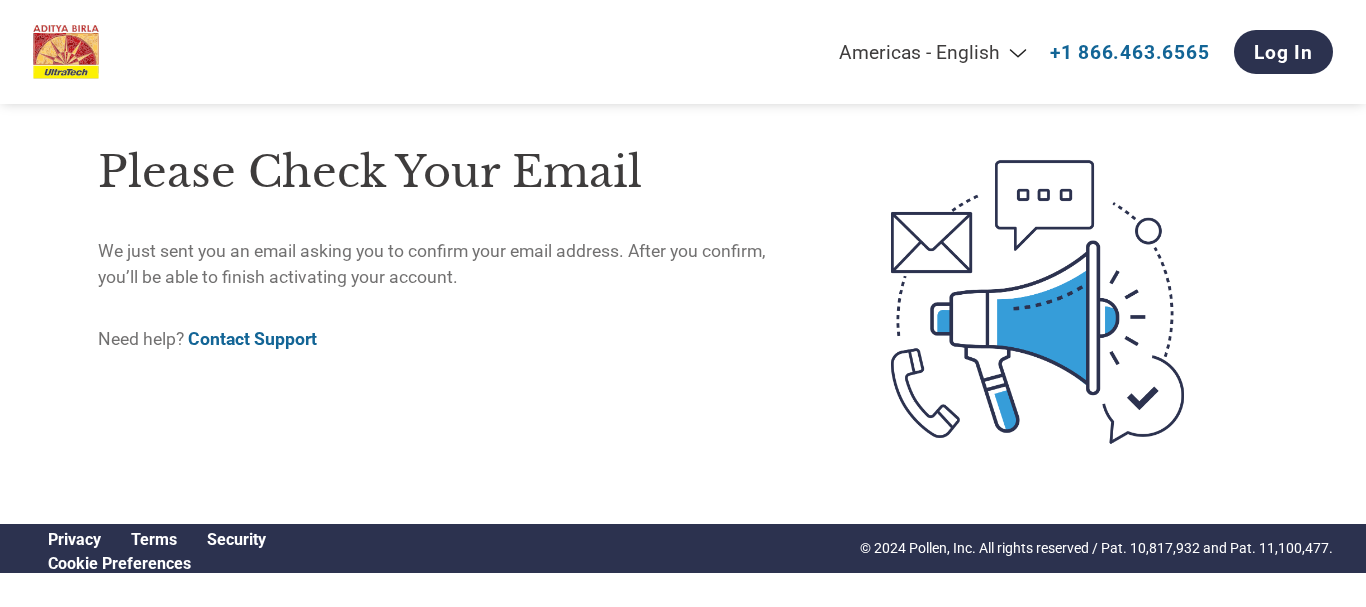 scroll, scrollTop: 0, scrollLeft: 0, axis: both 